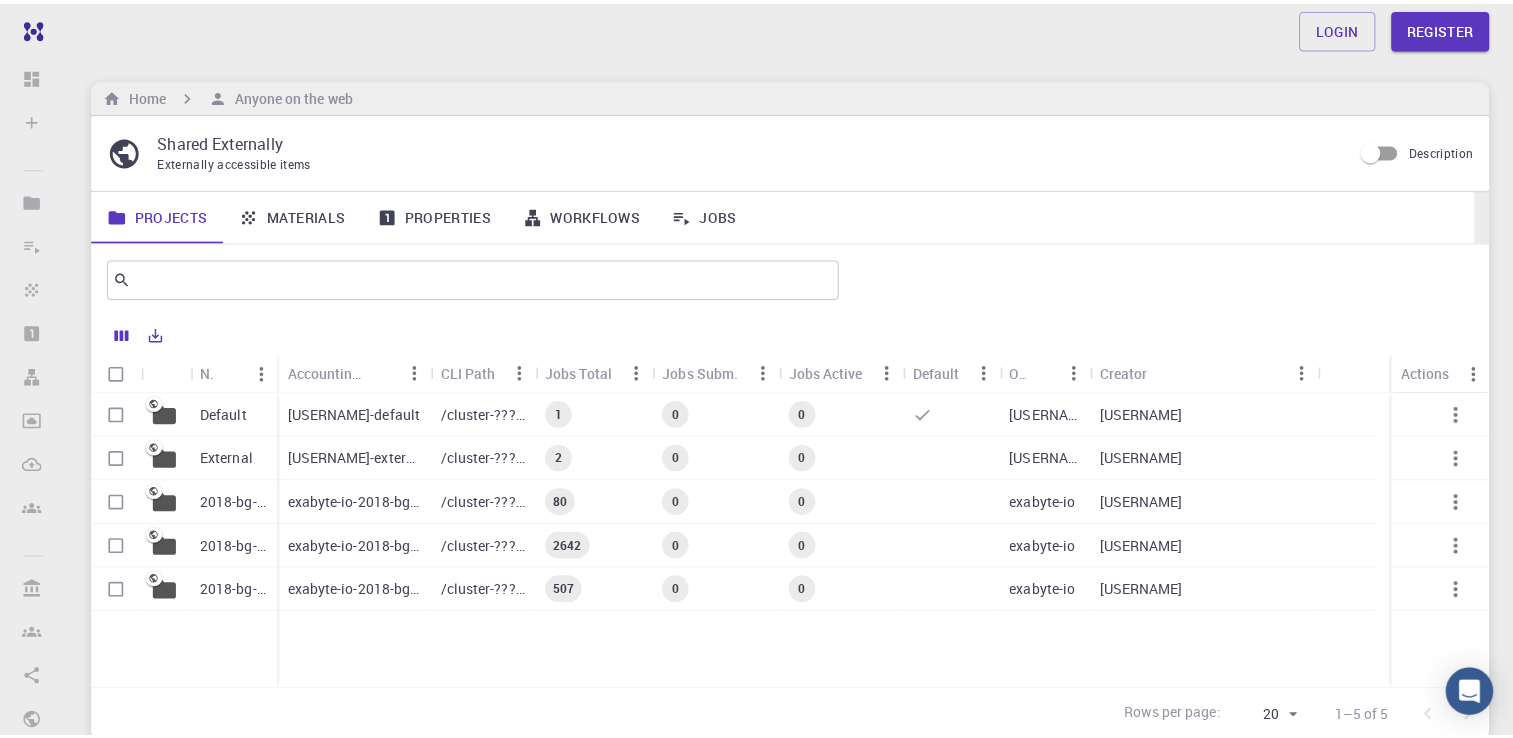 scroll, scrollTop: 0, scrollLeft: 0, axis: both 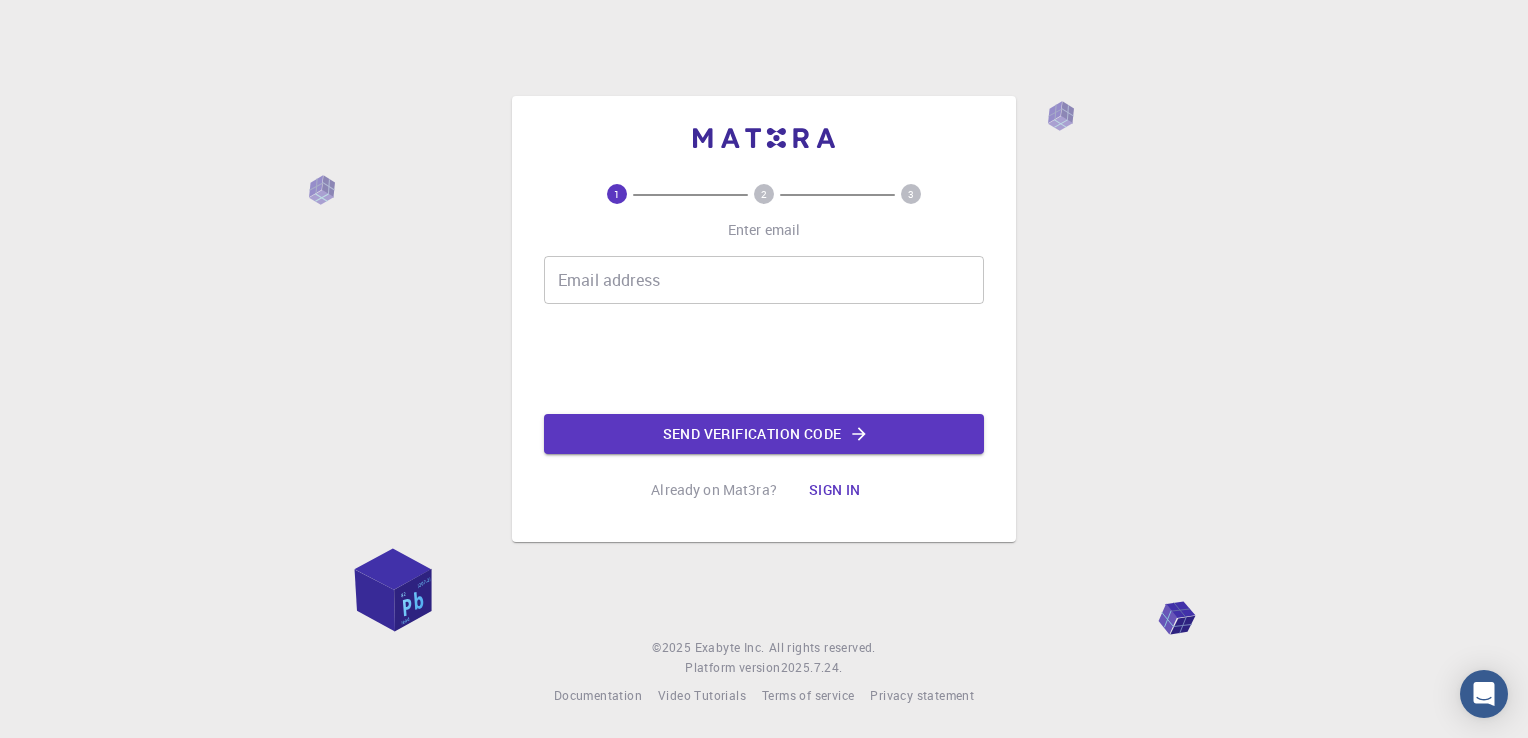 click on "Email address" at bounding box center (764, 280) 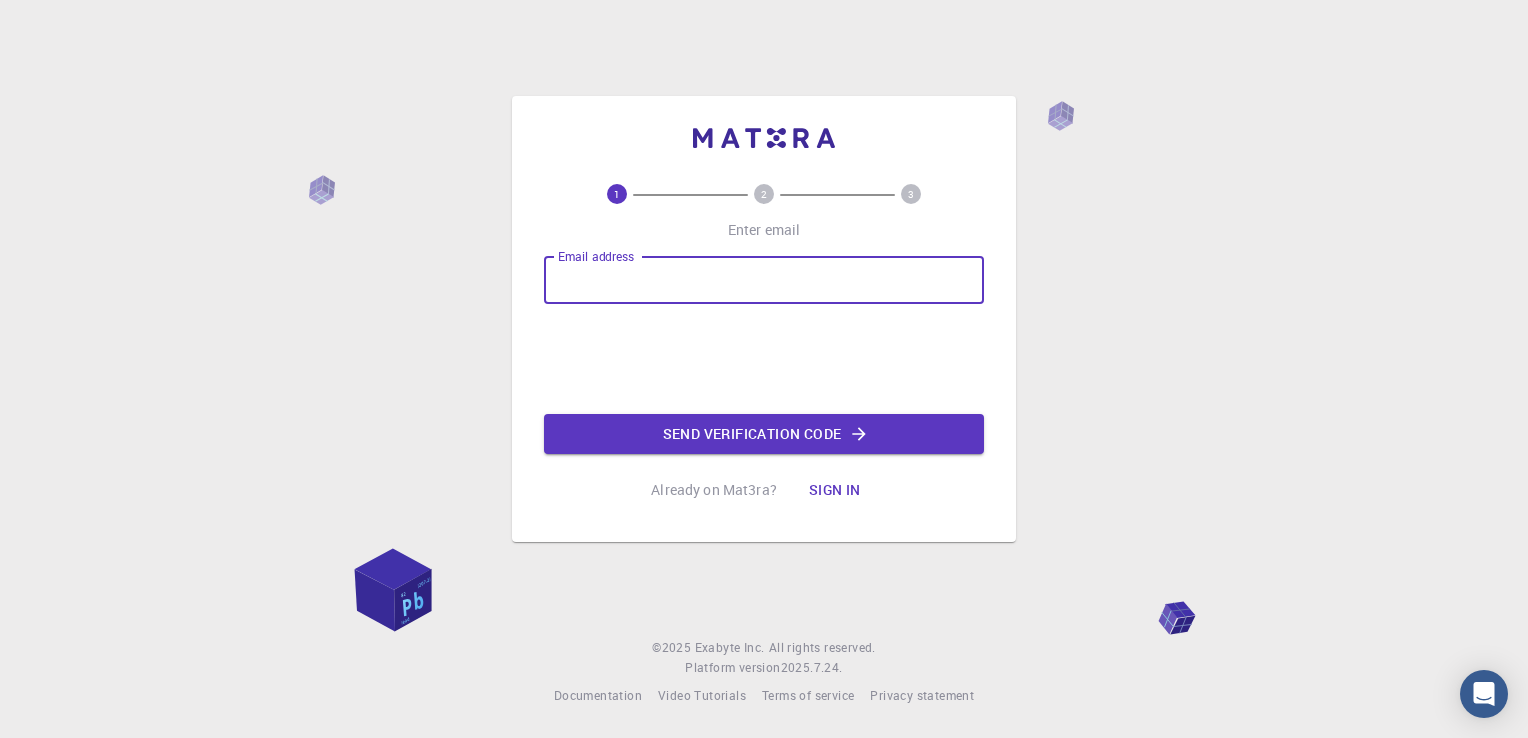 type on "[EMAIL]" 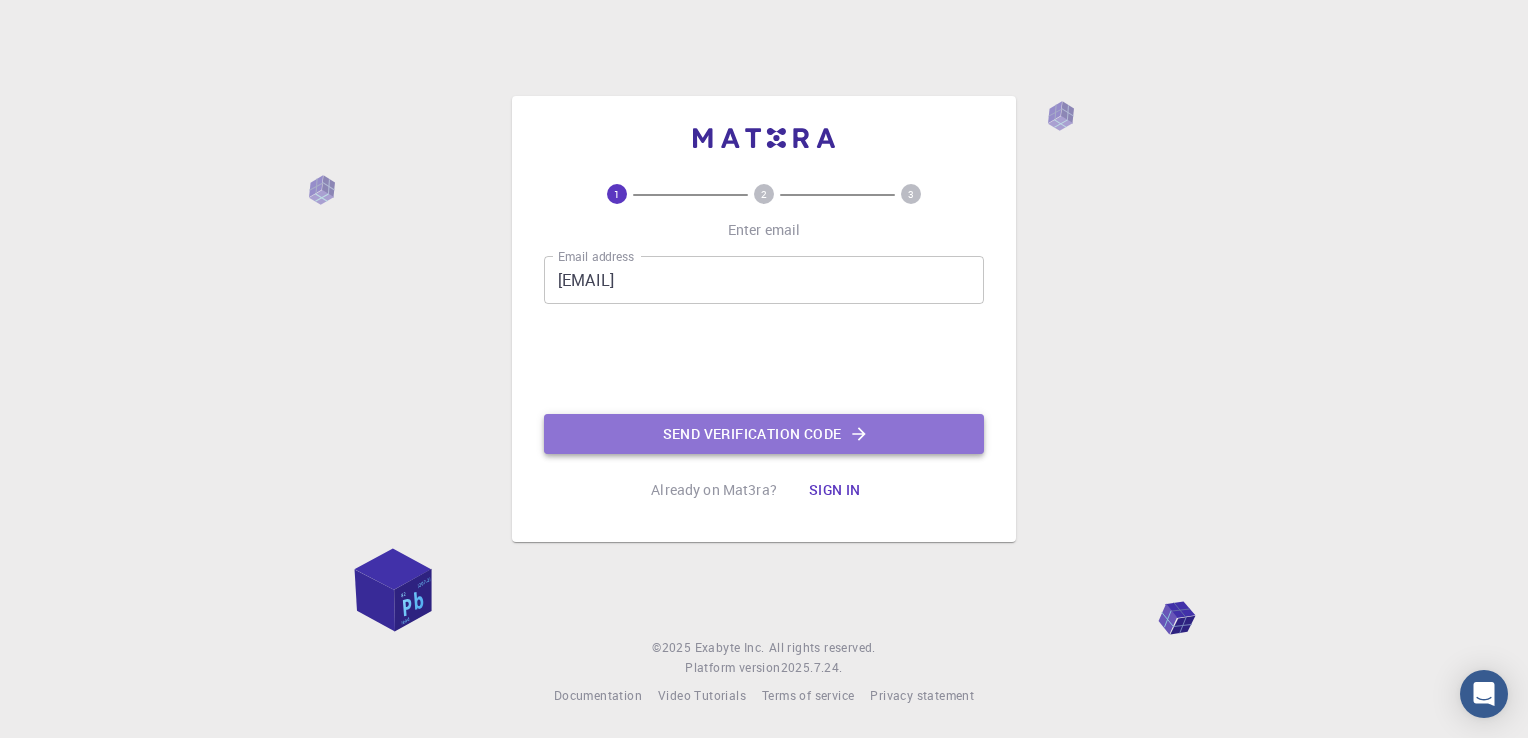 click on "Send verification code" 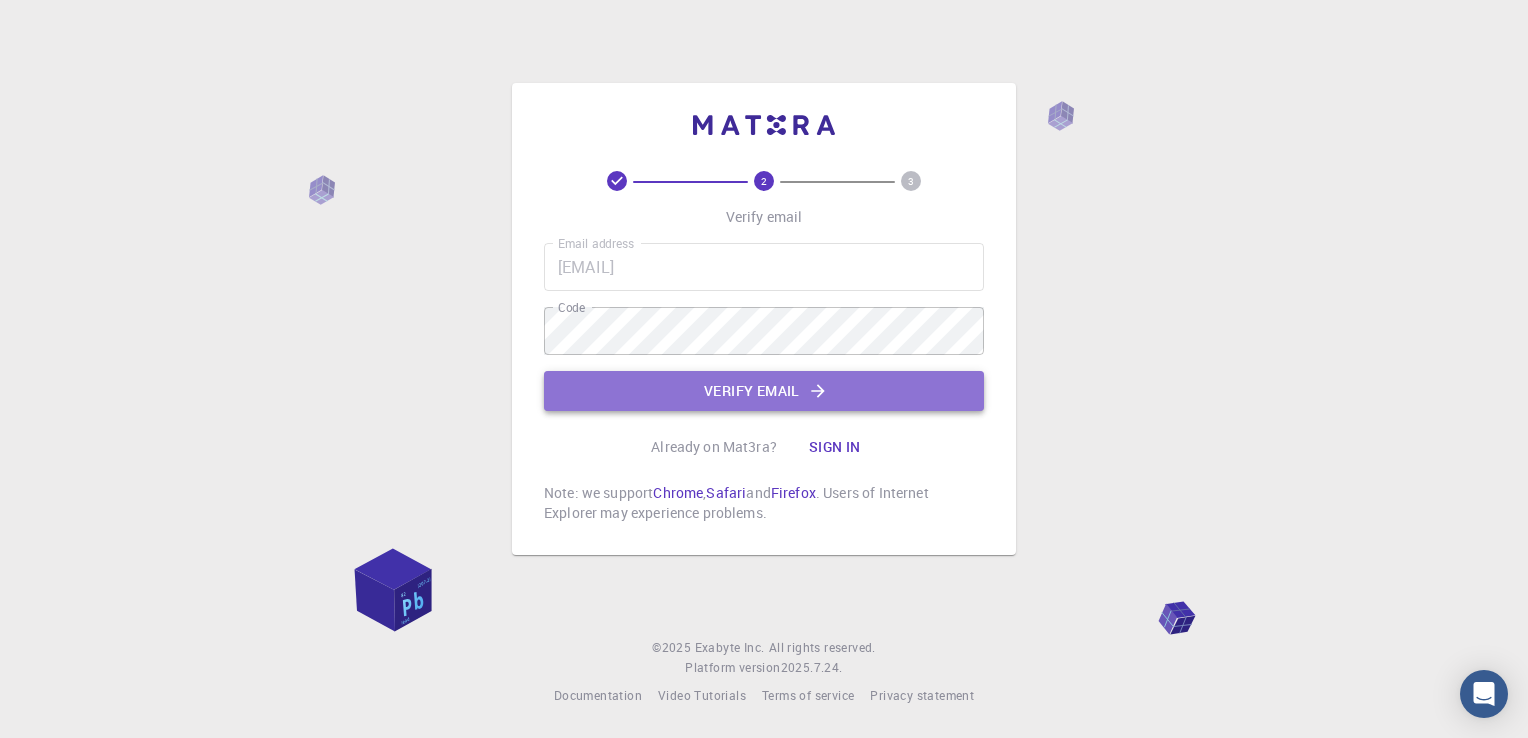 click on "Verify email" 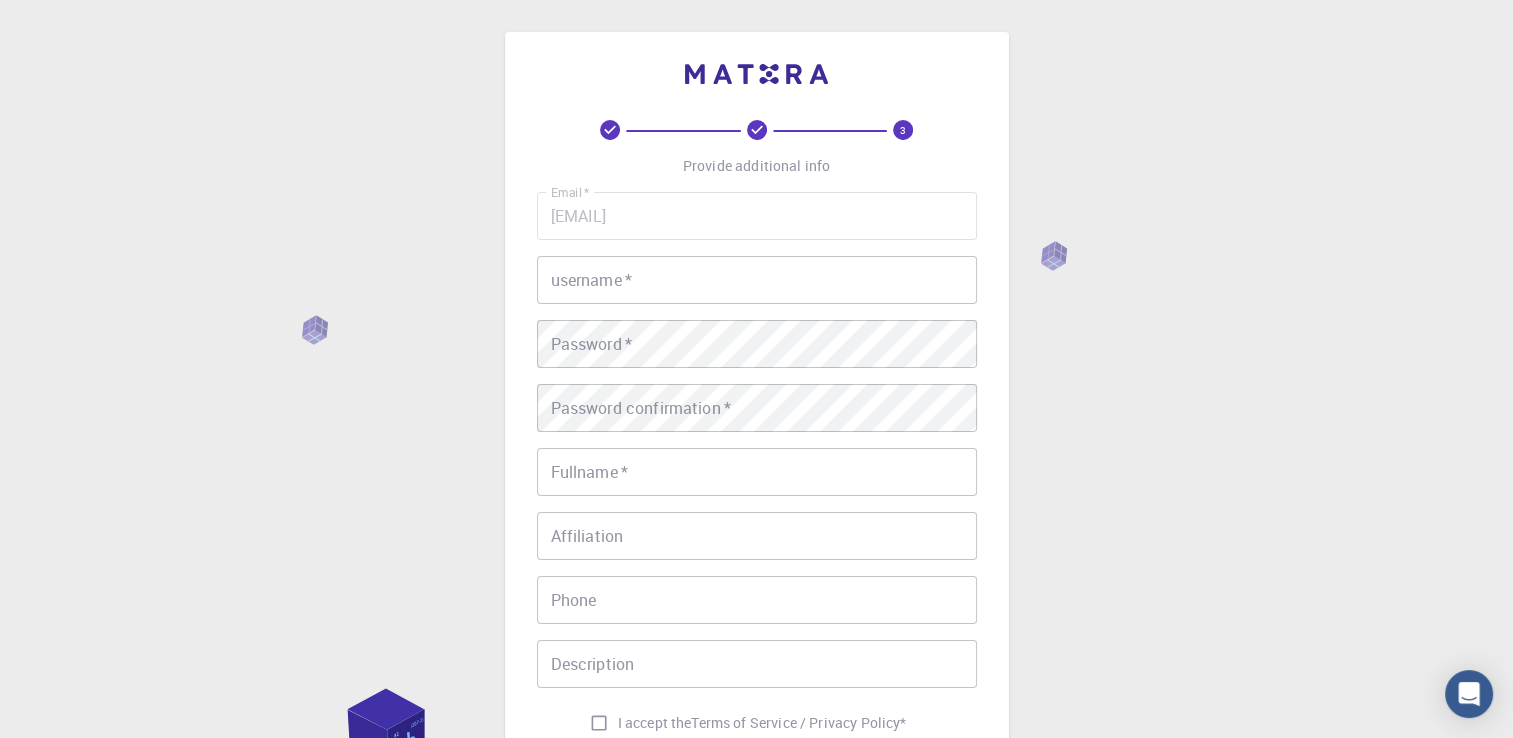 click on "Email   * [EMAIL] Email   * username   * username   * Password   * Password   * Password confirmation   * Password confirmation   * Fullname   * [FIRST] [LAST]   * Affiliation Affiliation Phone Phone Description Description I accept the  Terms of Service / Privacy Policy  *" at bounding box center (757, 467) 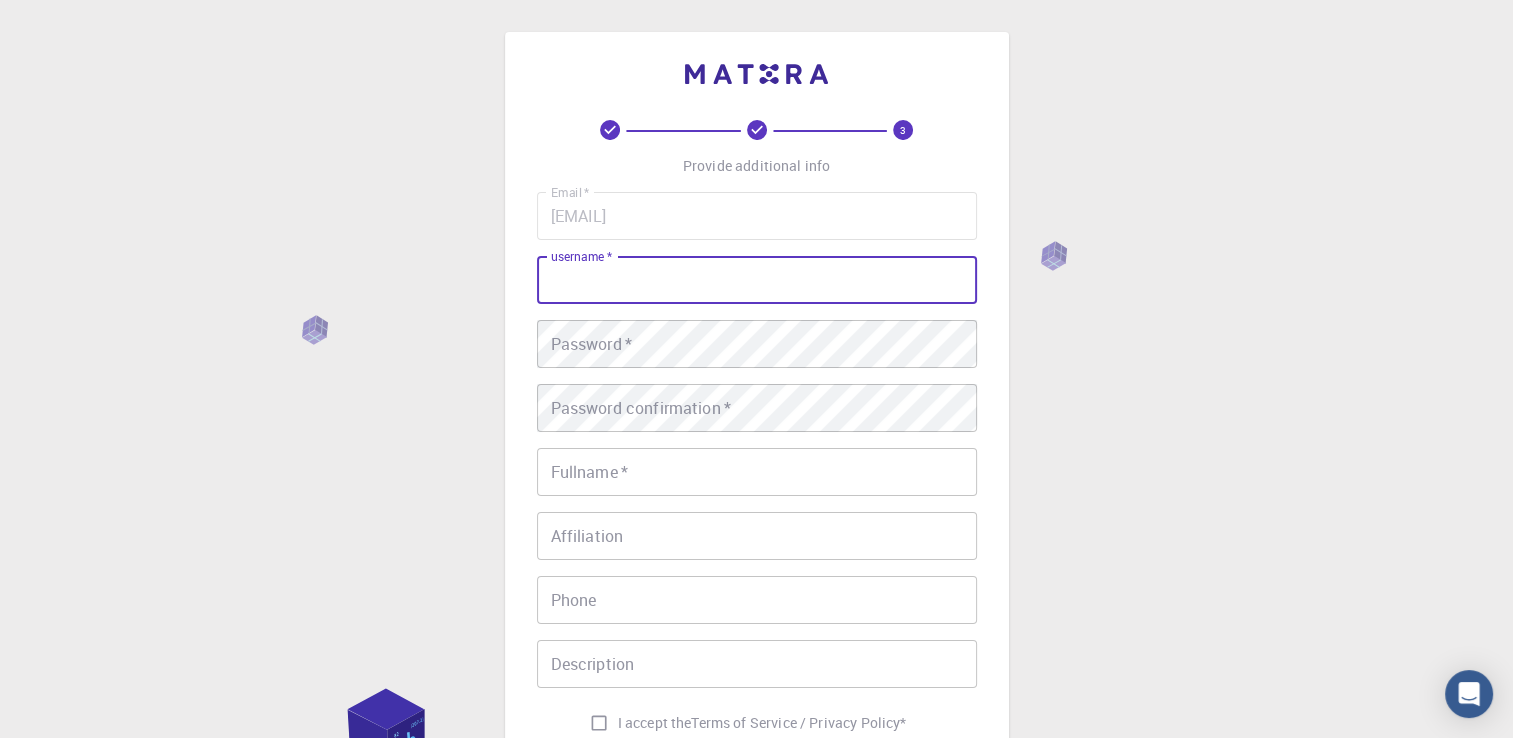 click on "username   *" at bounding box center [757, 280] 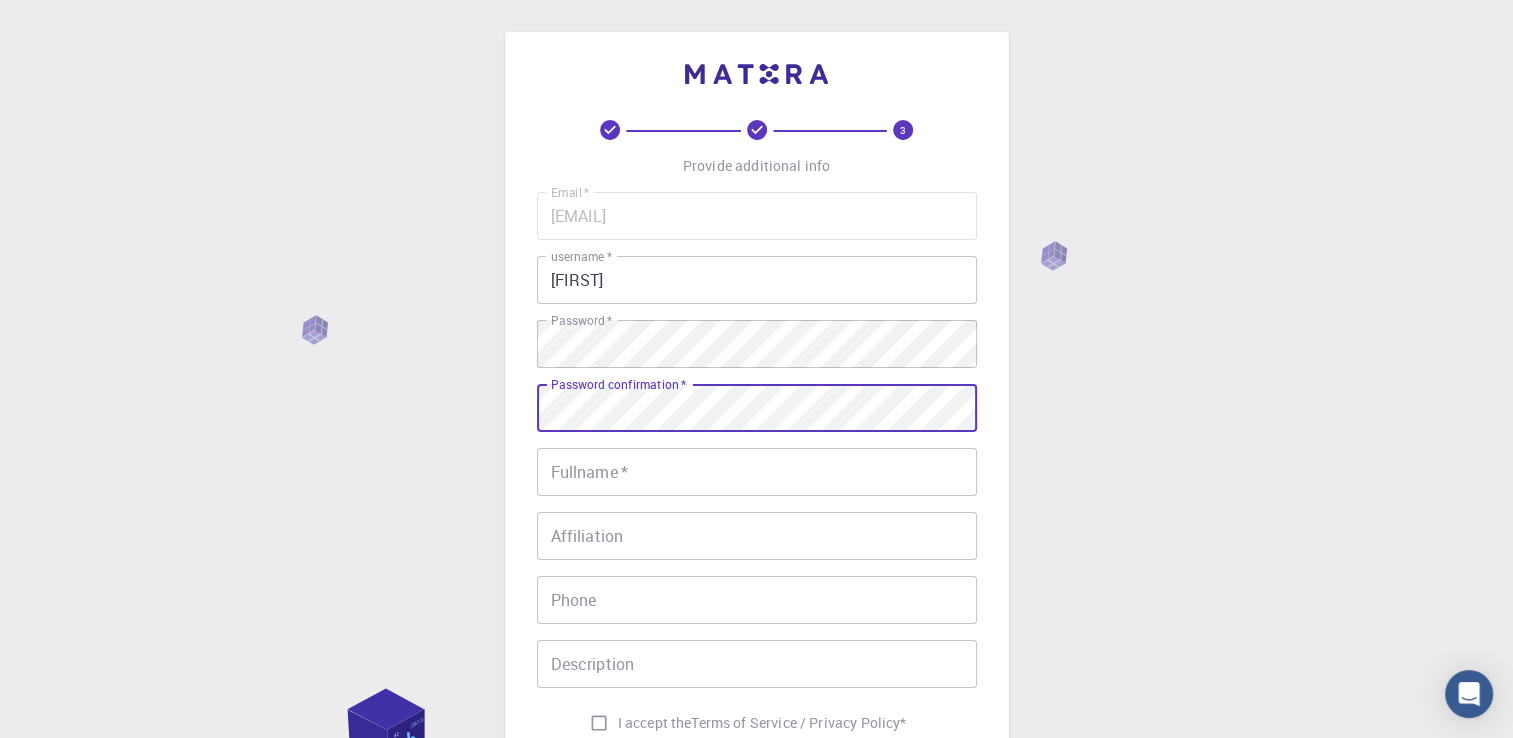 click on "[FIRST]" at bounding box center (757, 280) 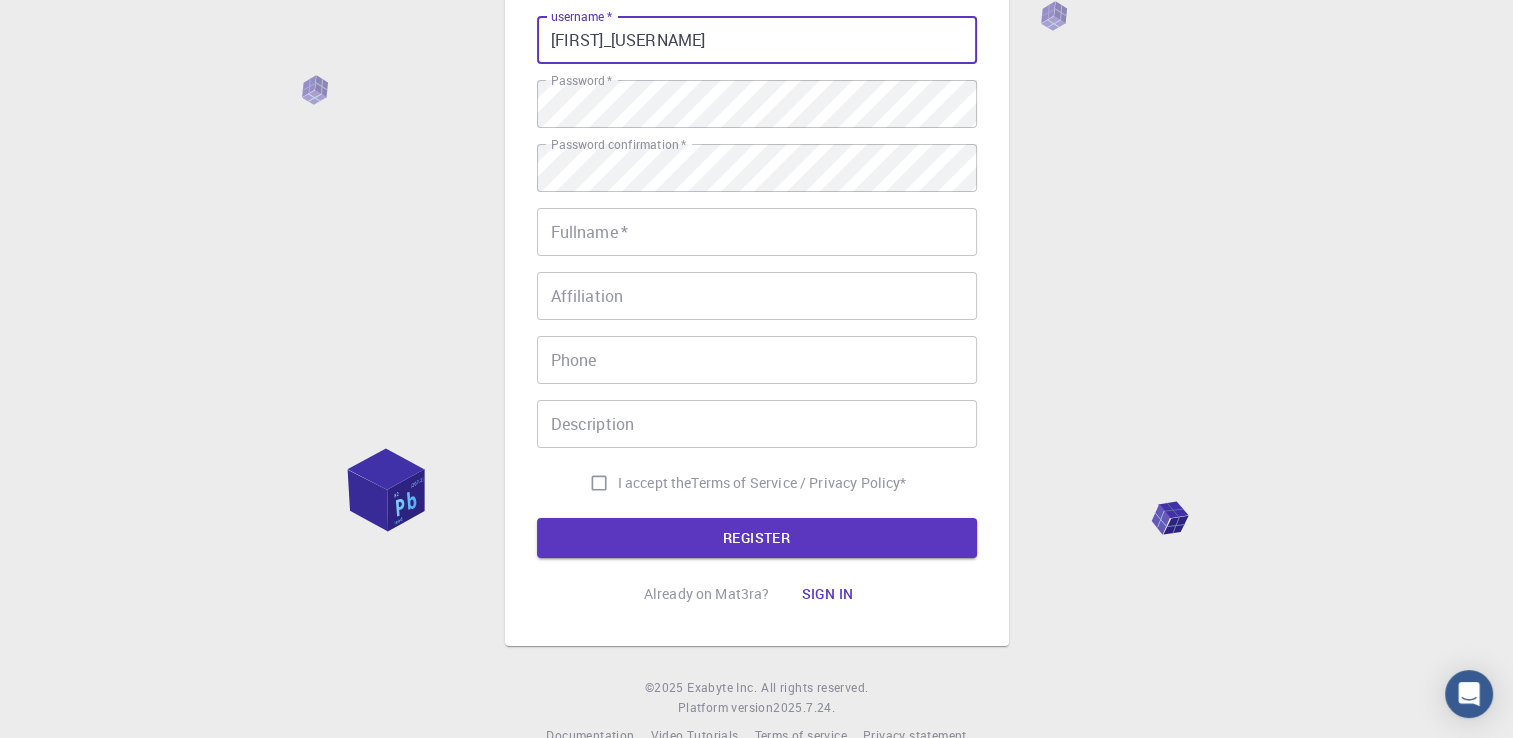 scroll, scrollTop: 279, scrollLeft: 0, axis: vertical 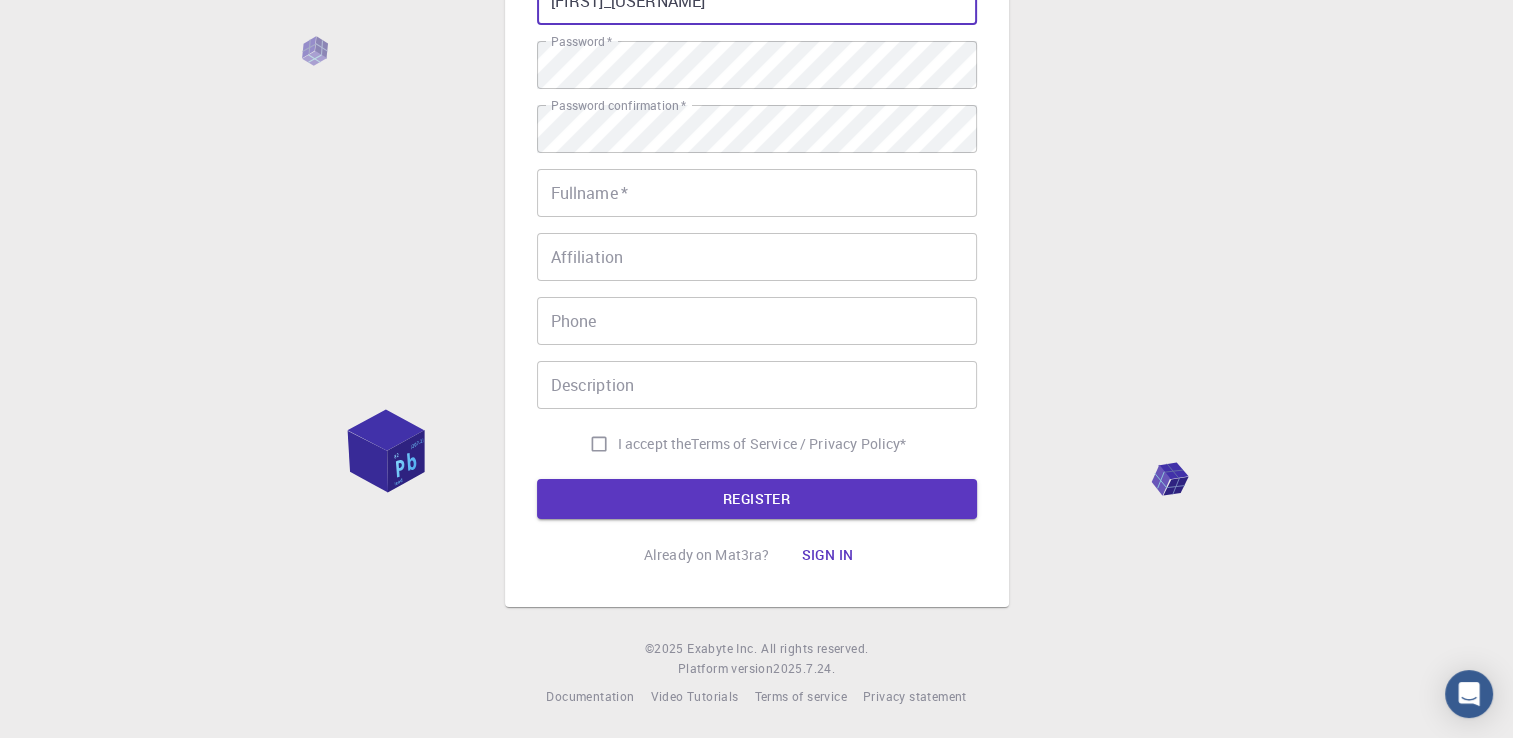 type on "[FIRST]_[USERNAME]" 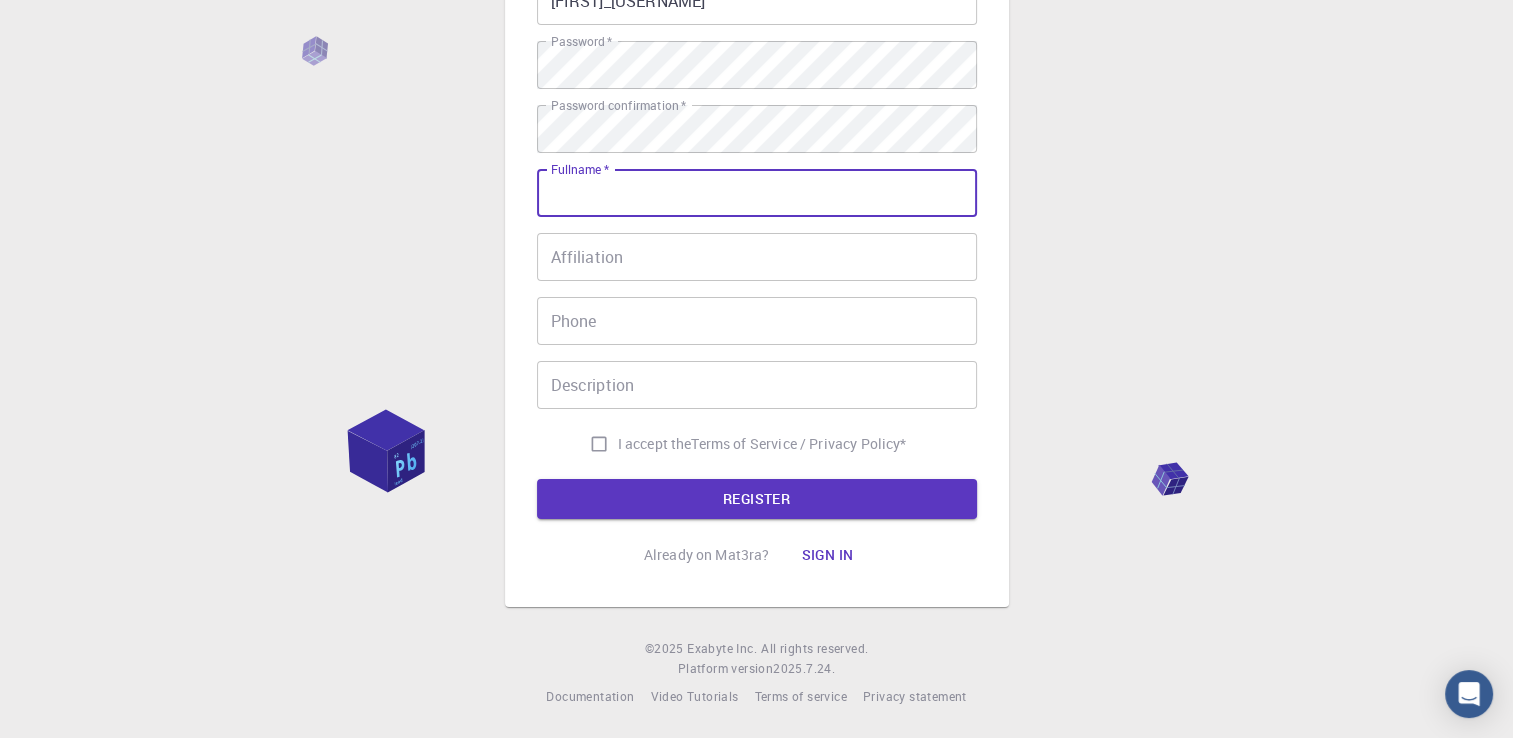 click on "Fullname   *" at bounding box center [757, 193] 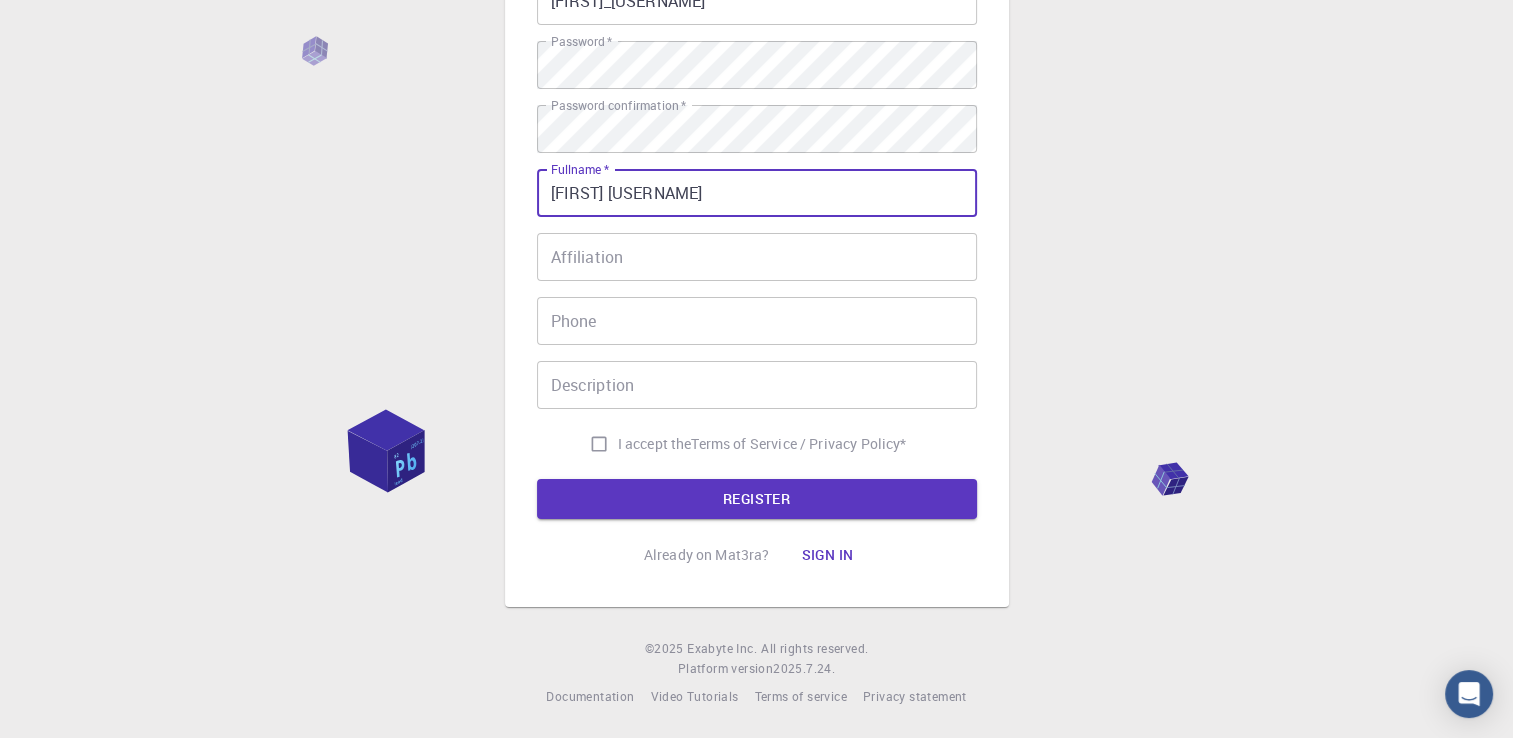 type on "[PHONE]" 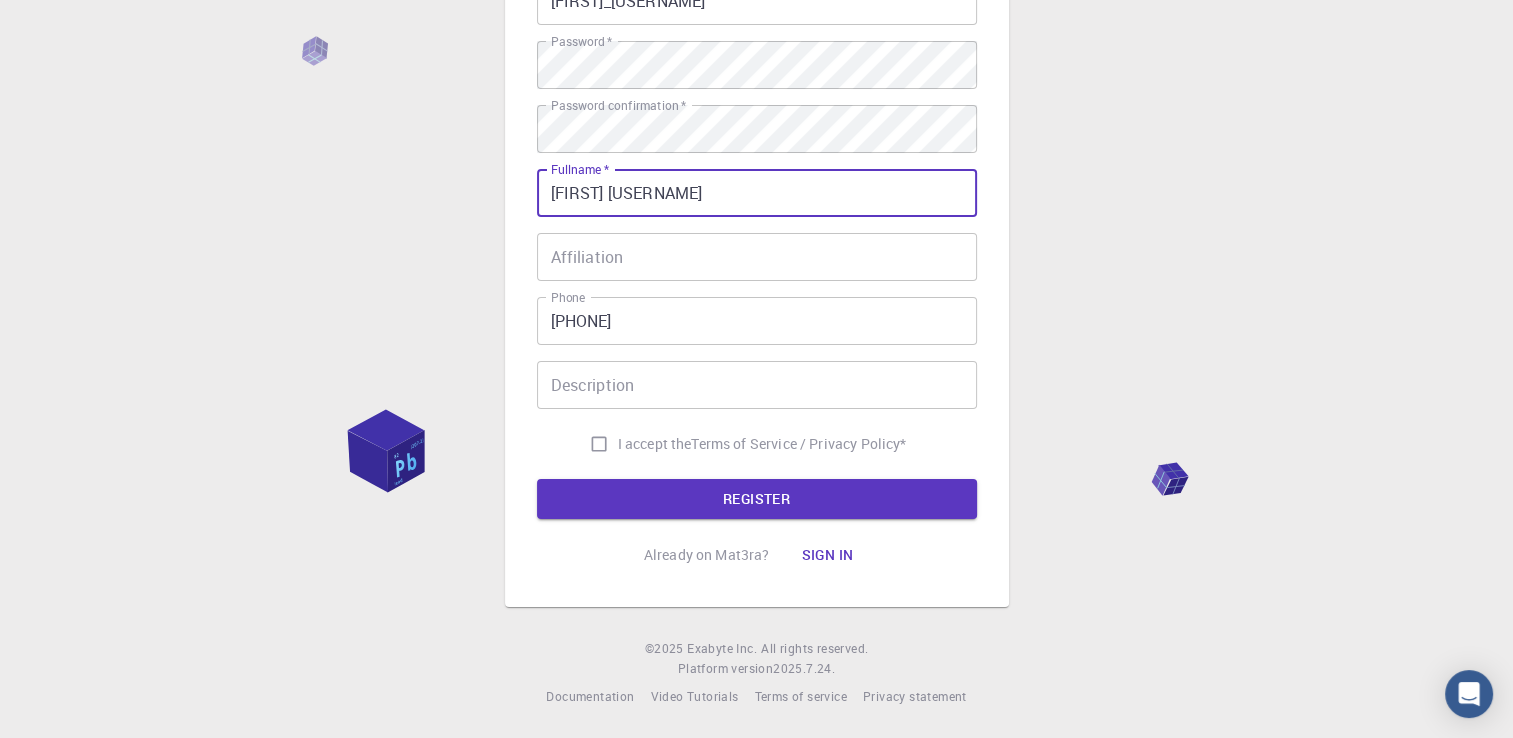 drag, startPoint x: 688, startPoint y: 187, endPoint x: 708, endPoint y: 194, distance: 21.189621 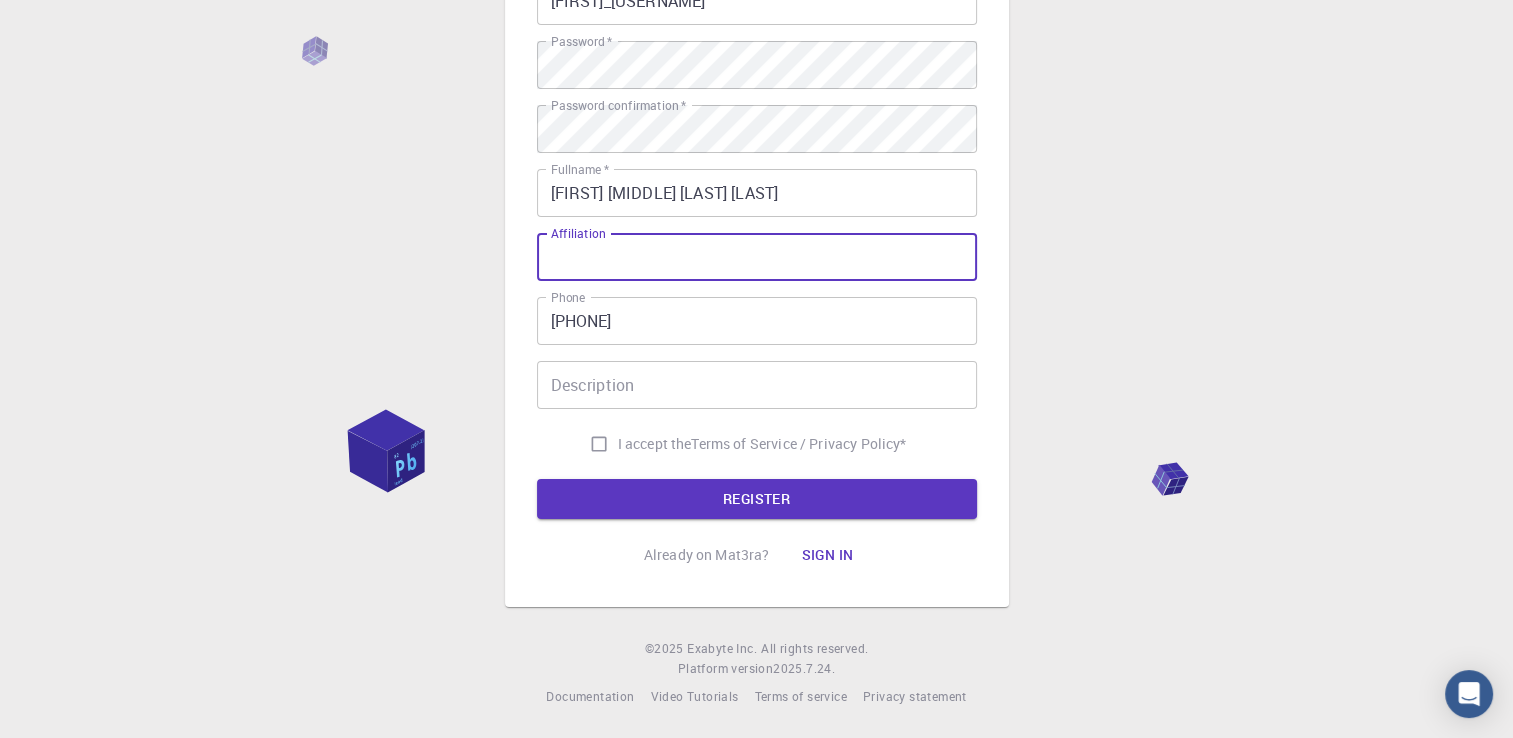 click on "Affiliation" at bounding box center [757, 257] 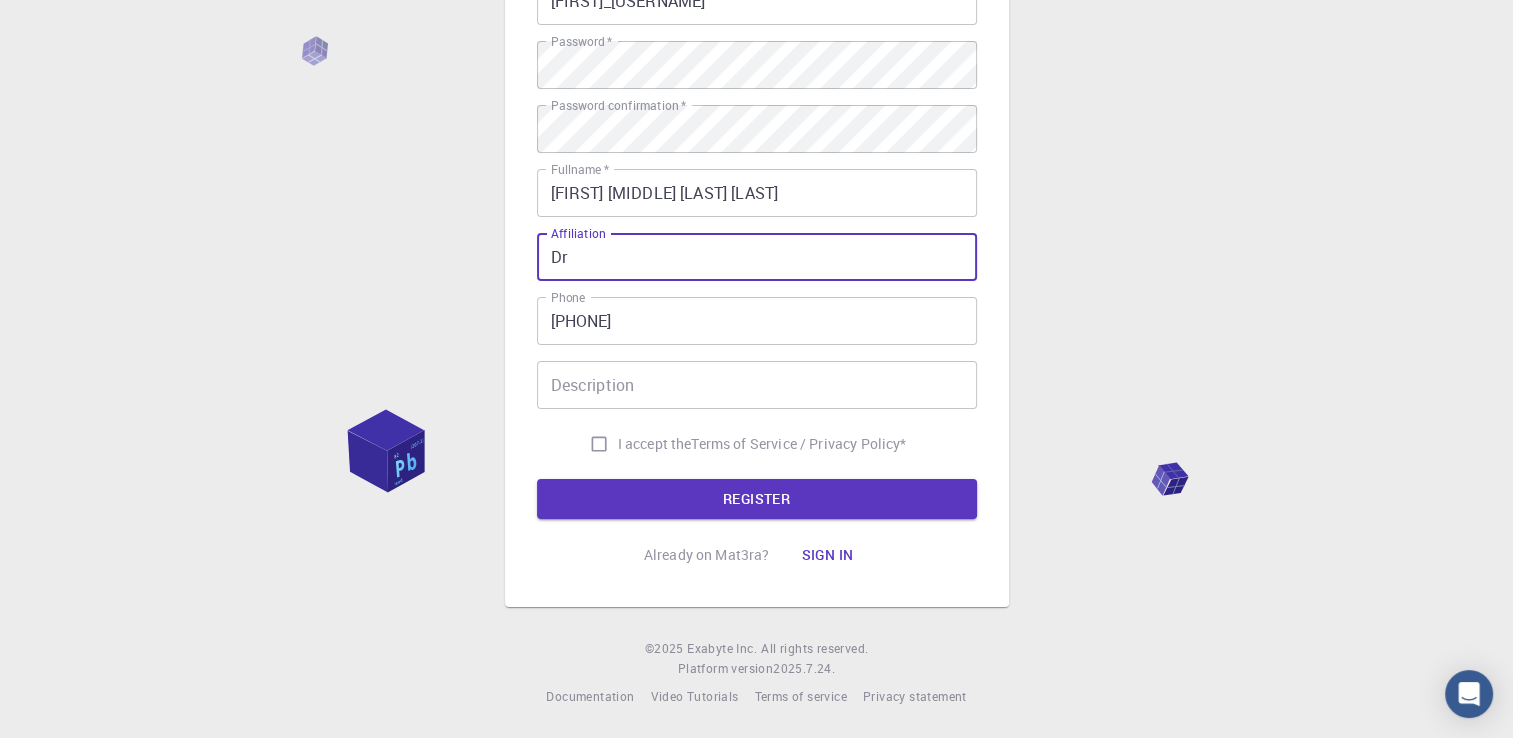 type on "Dr" 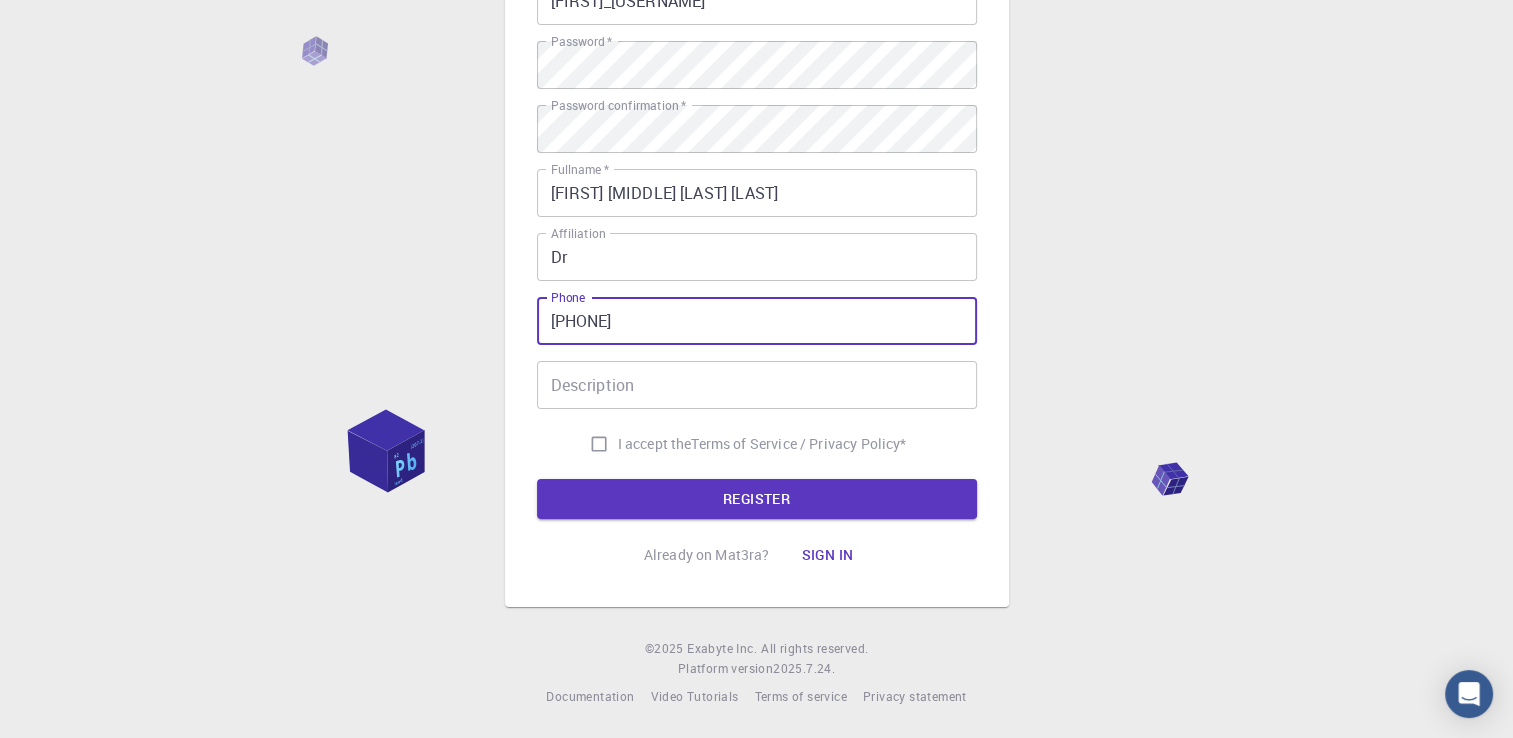 drag, startPoint x: 580, startPoint y: 326, endPoint x: 570, endPoint y: 325, distance: 10.049875 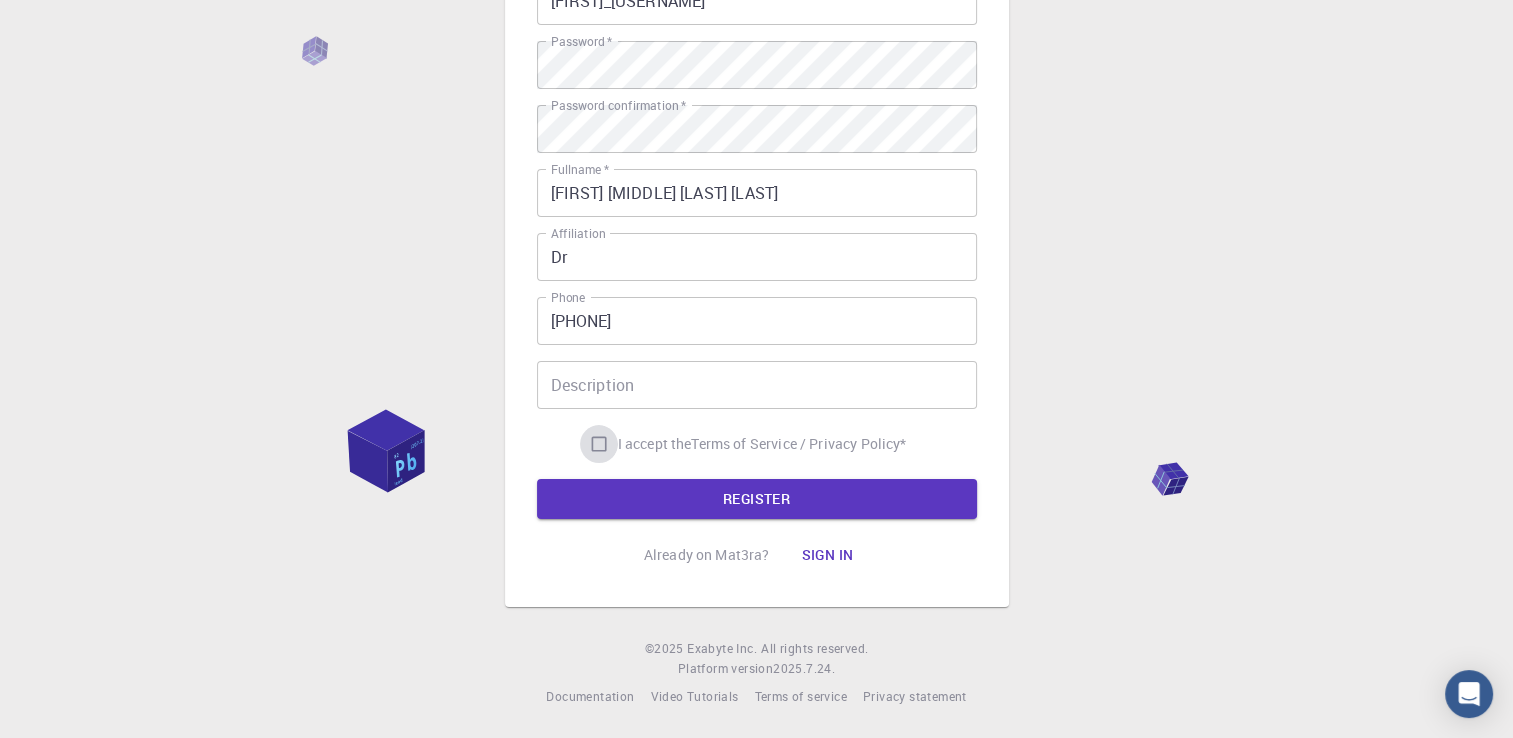 click on "I accept the  Terms of Service / Privacy Policy  *" at bounding box center (599, 444) 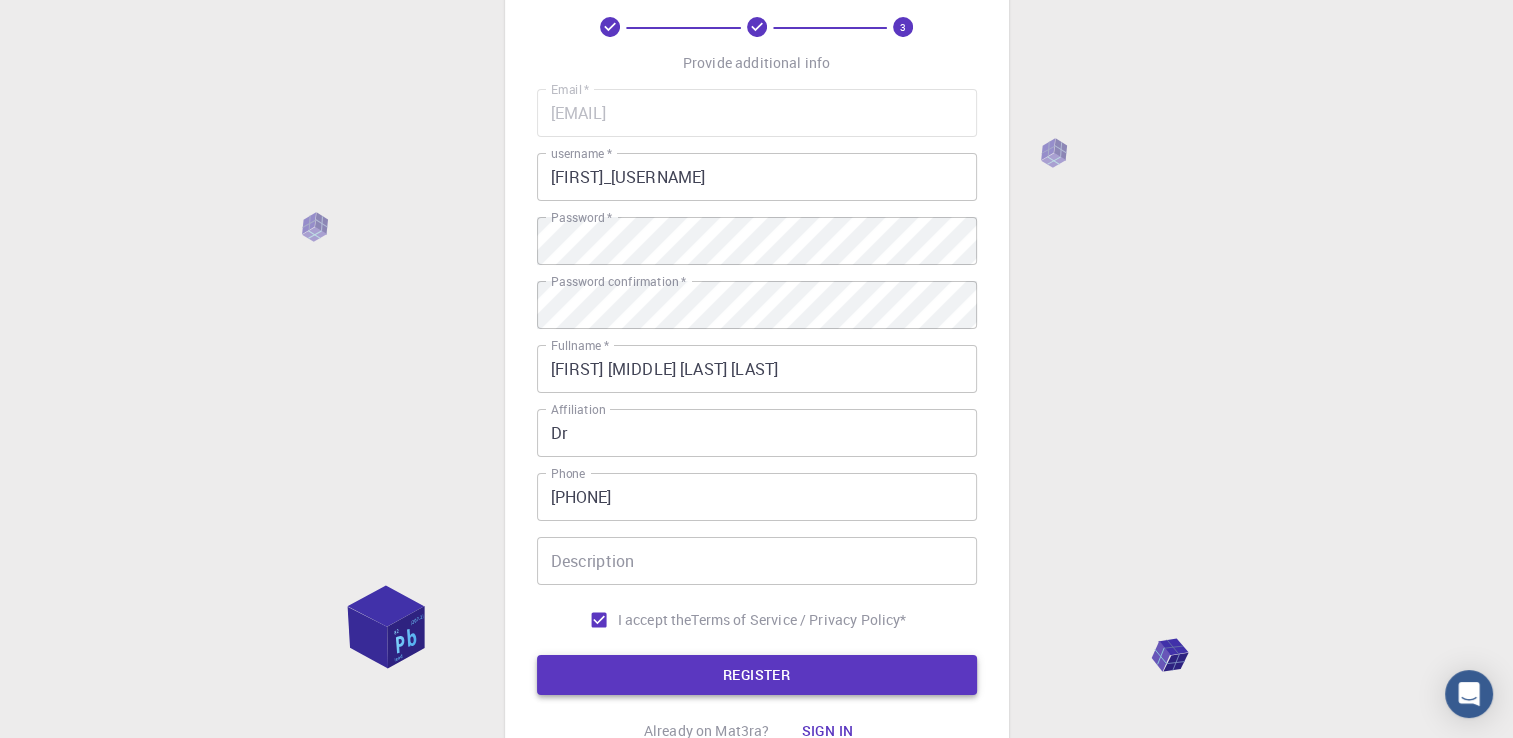 scroll, scrollTop: 79, scrollLeft: 0, axis: vertical 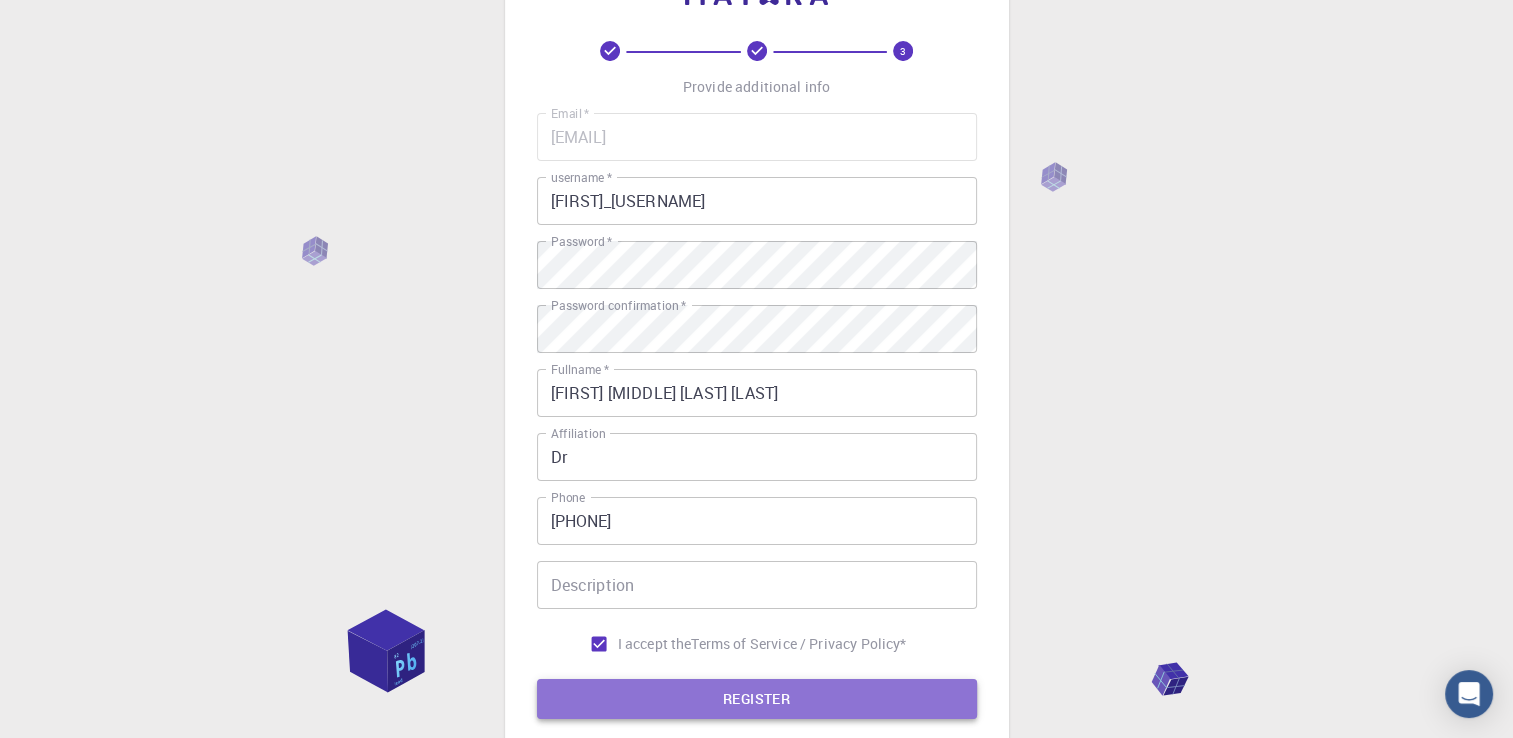 click on "REGISTER" at bounding box center (757, 699) 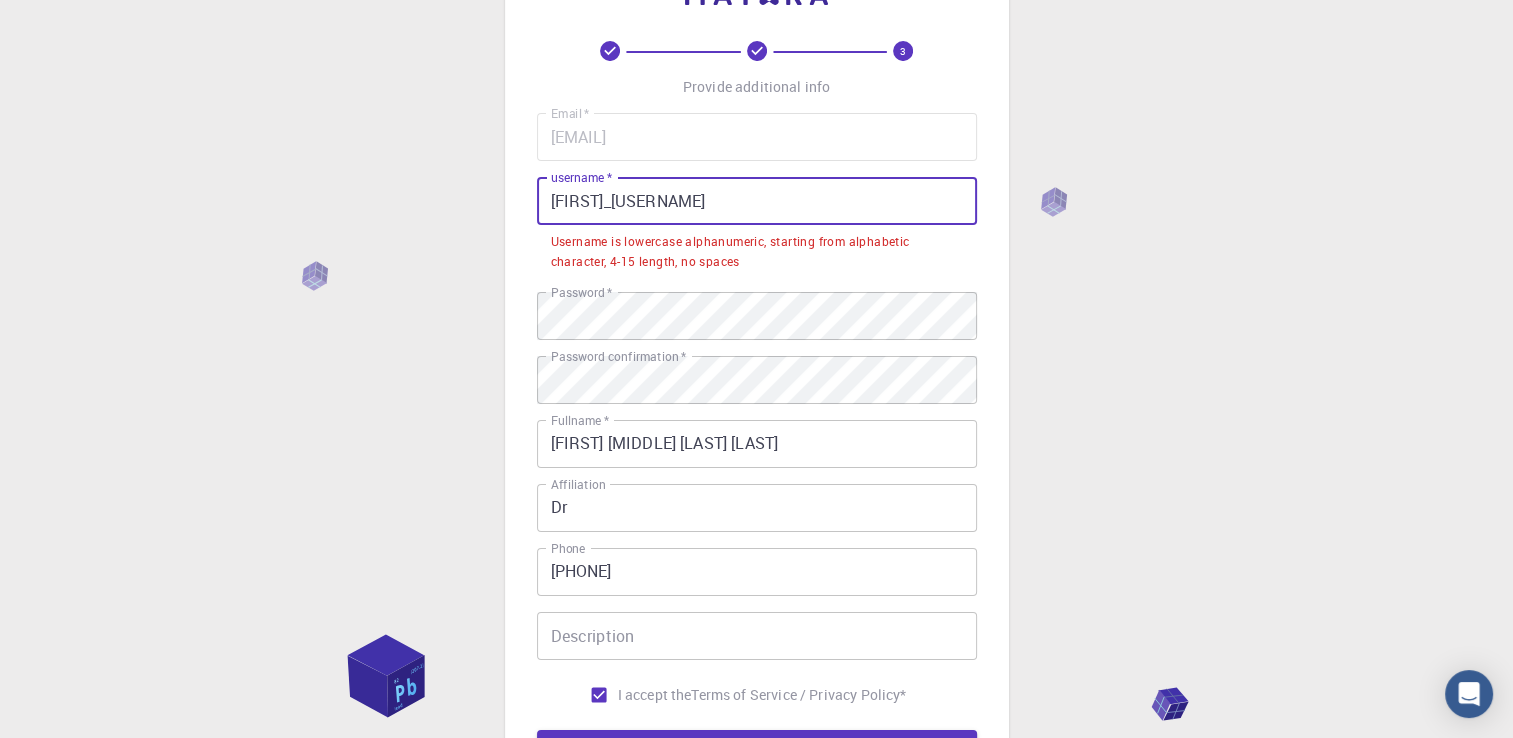click on "[FIRST]_[USERNAME]" at bounding box center [757, 201] 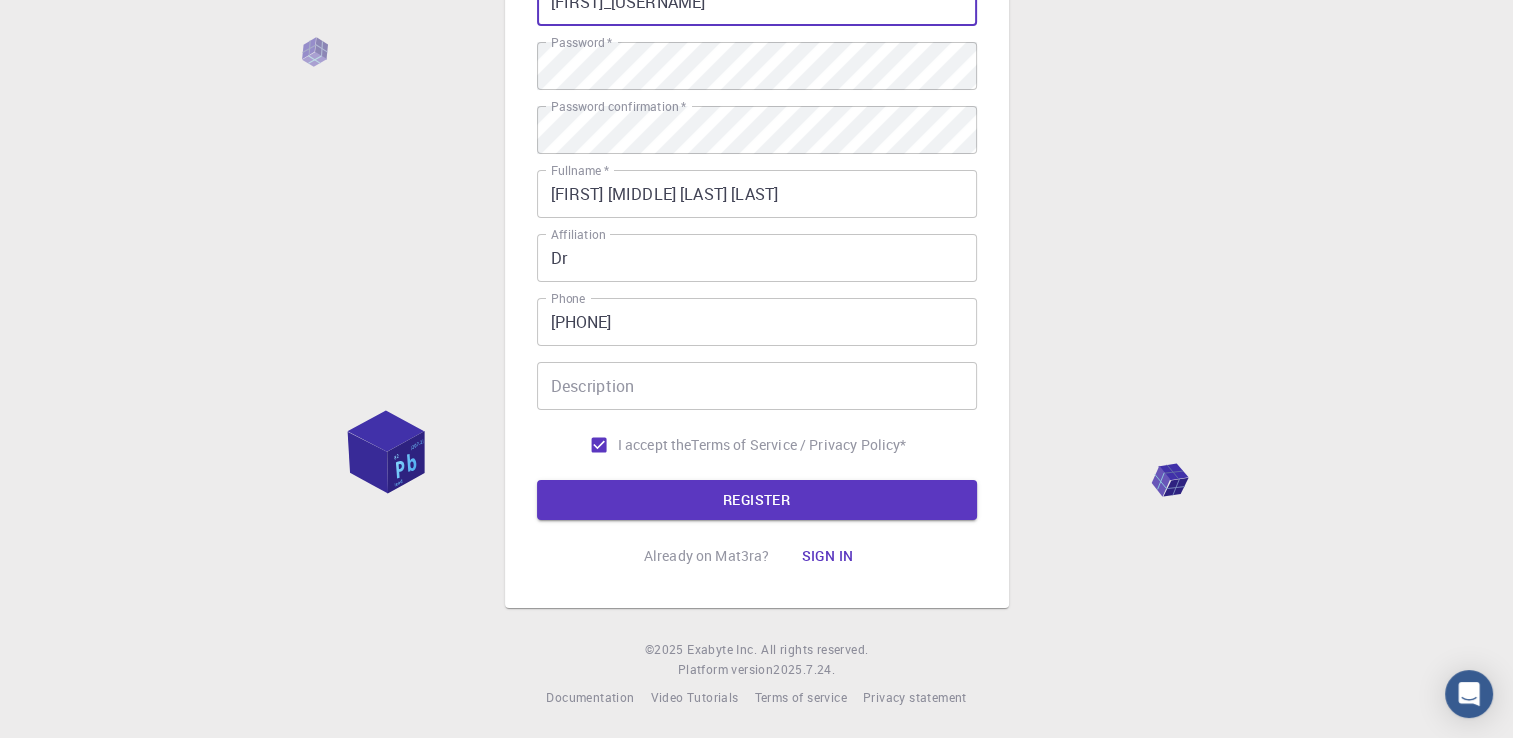 scroll, scrollTop: 279, scrollLeft: 0, axis: vertical 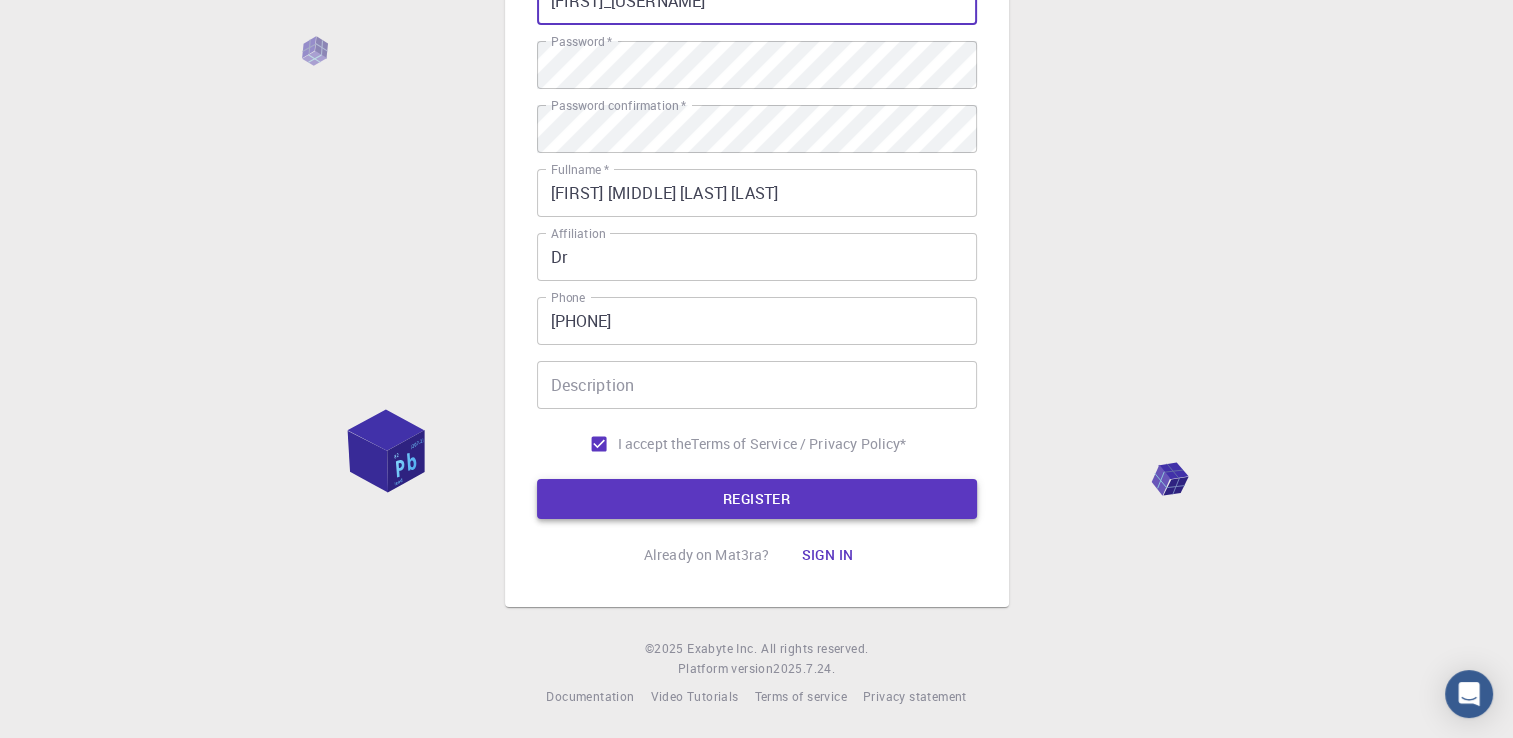 click on "REGISTER" at bounding box center (757, 499) 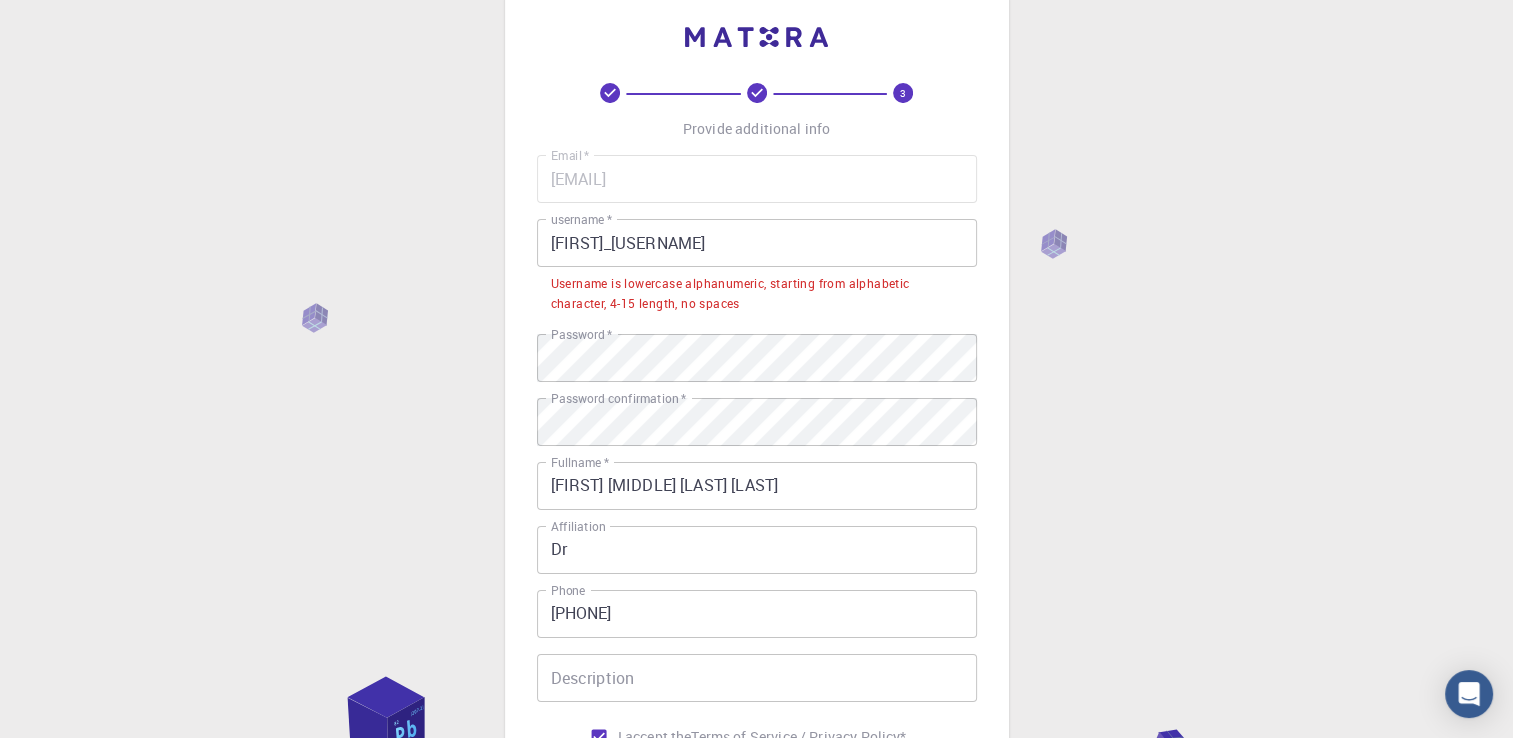scroll, scrollTop: 0, scrollLeft: 0, axis: both 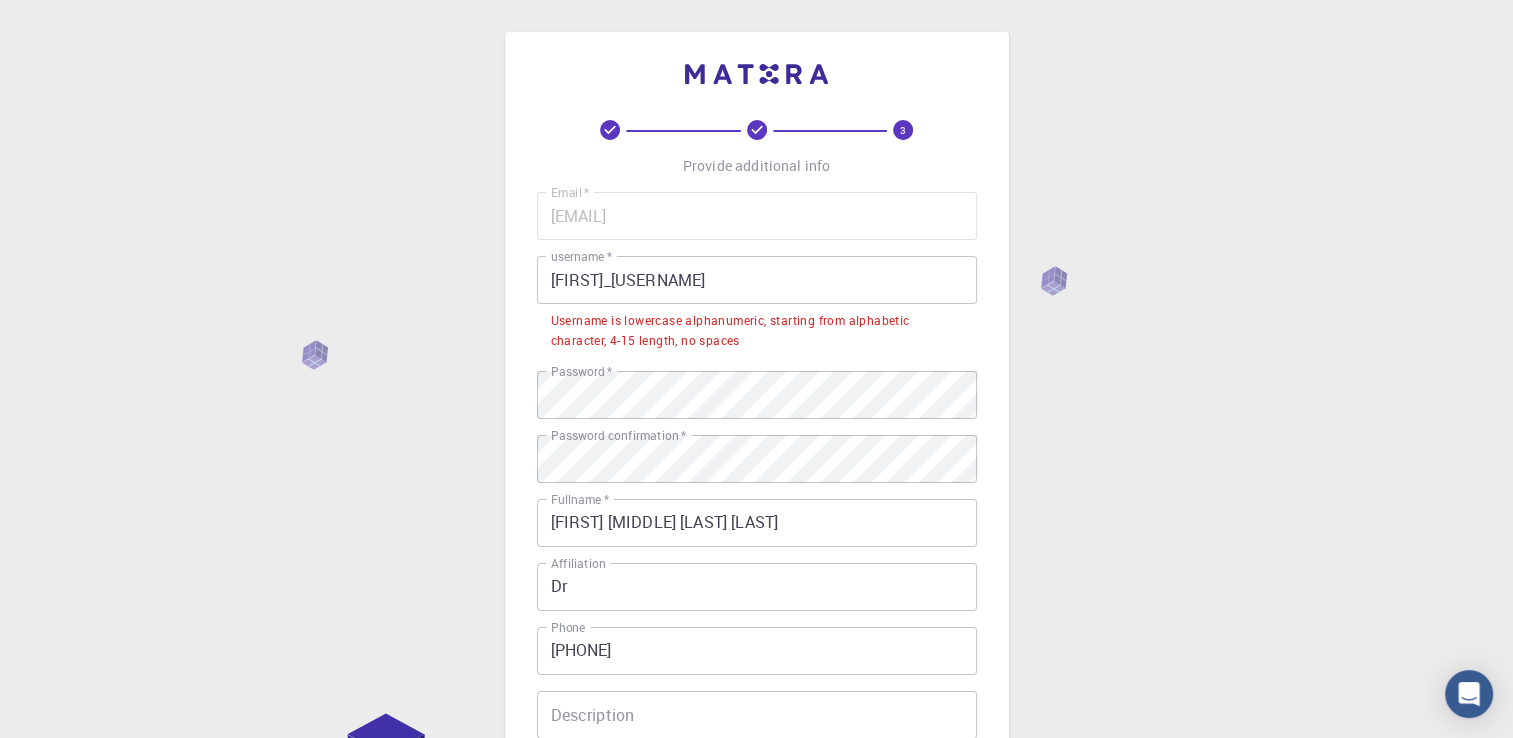 click on "[FIRST]_[USERNAME]" at bounding box center [757, 280] 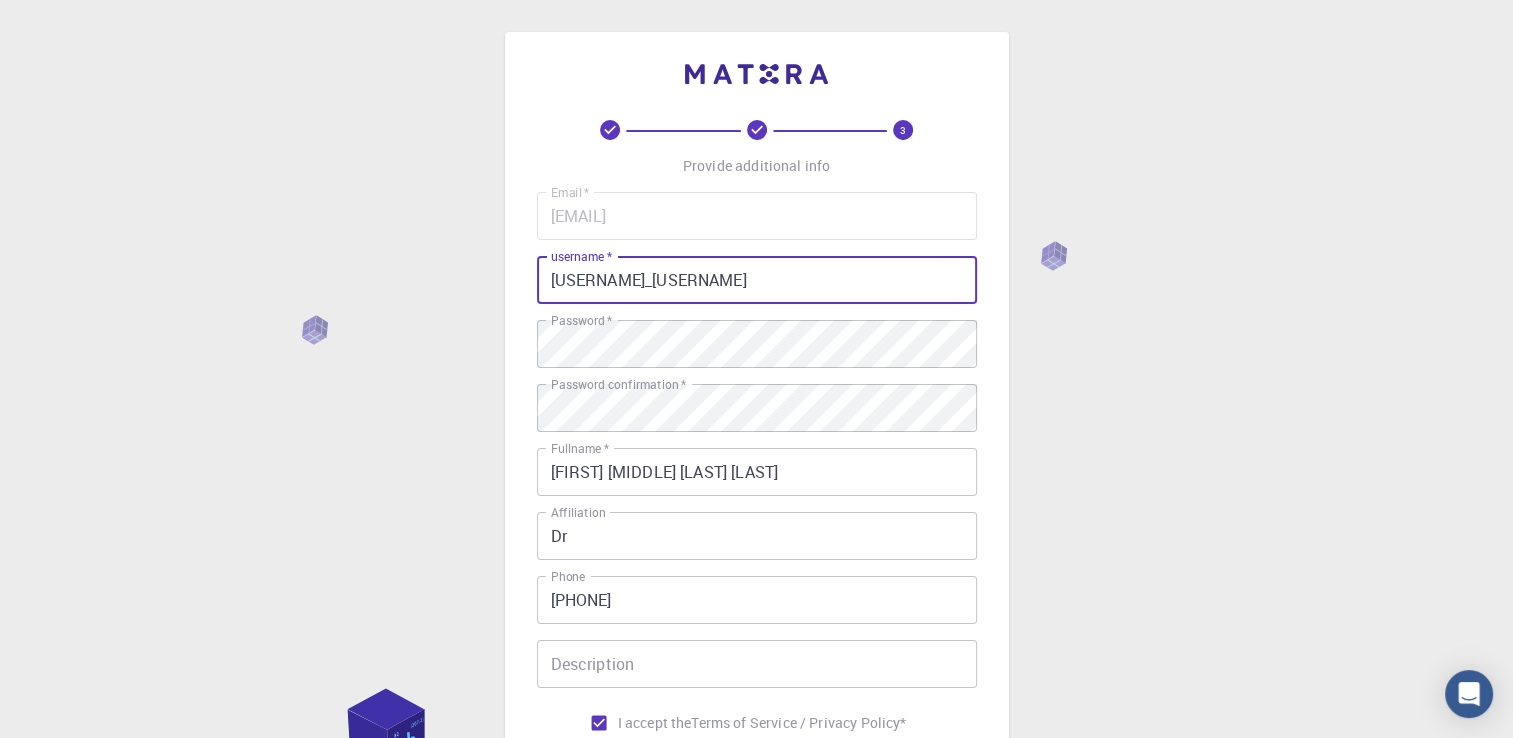 scroll, scrollTop: 279, scrollLeft: 0, axis: vertical 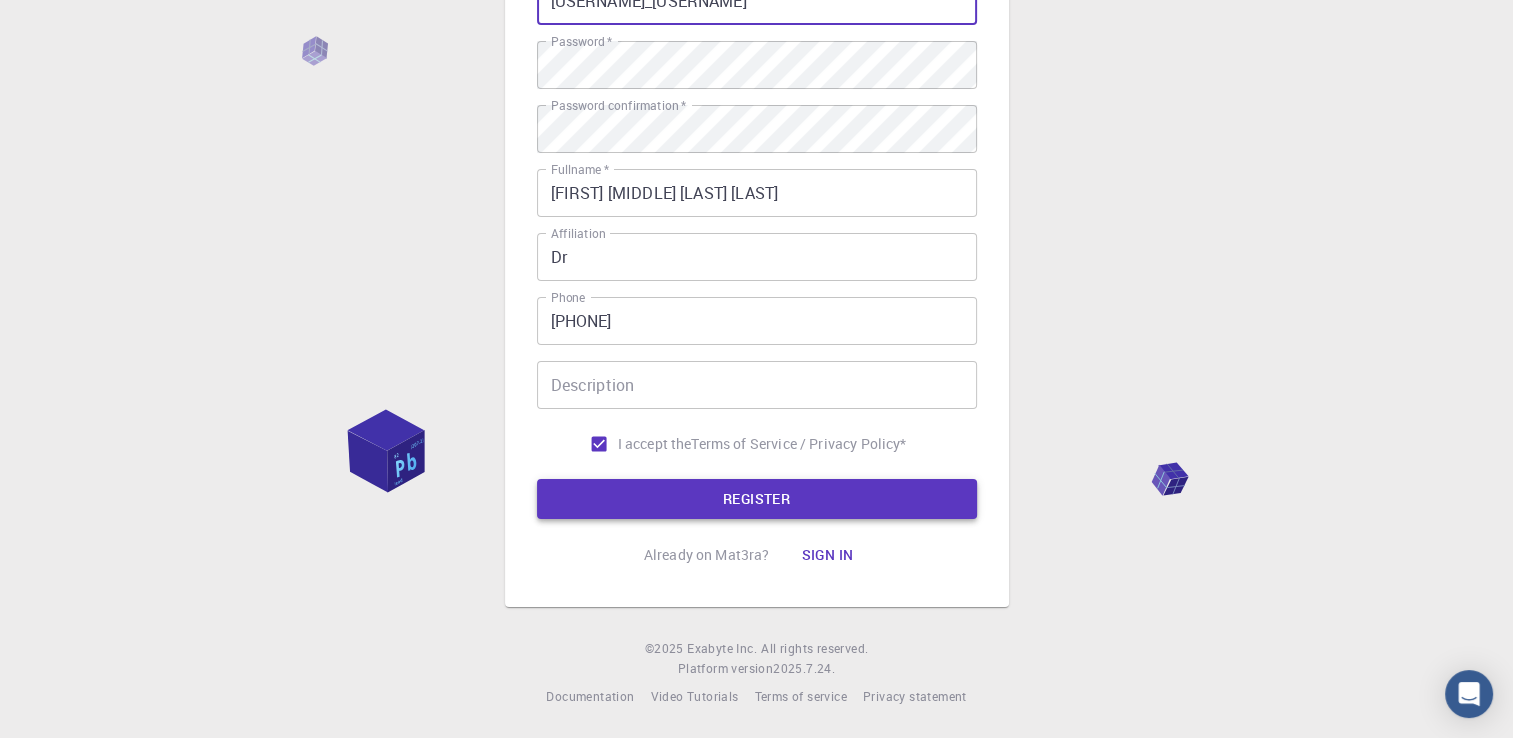 click on "REGISTER" at bounding box center [757, 499] 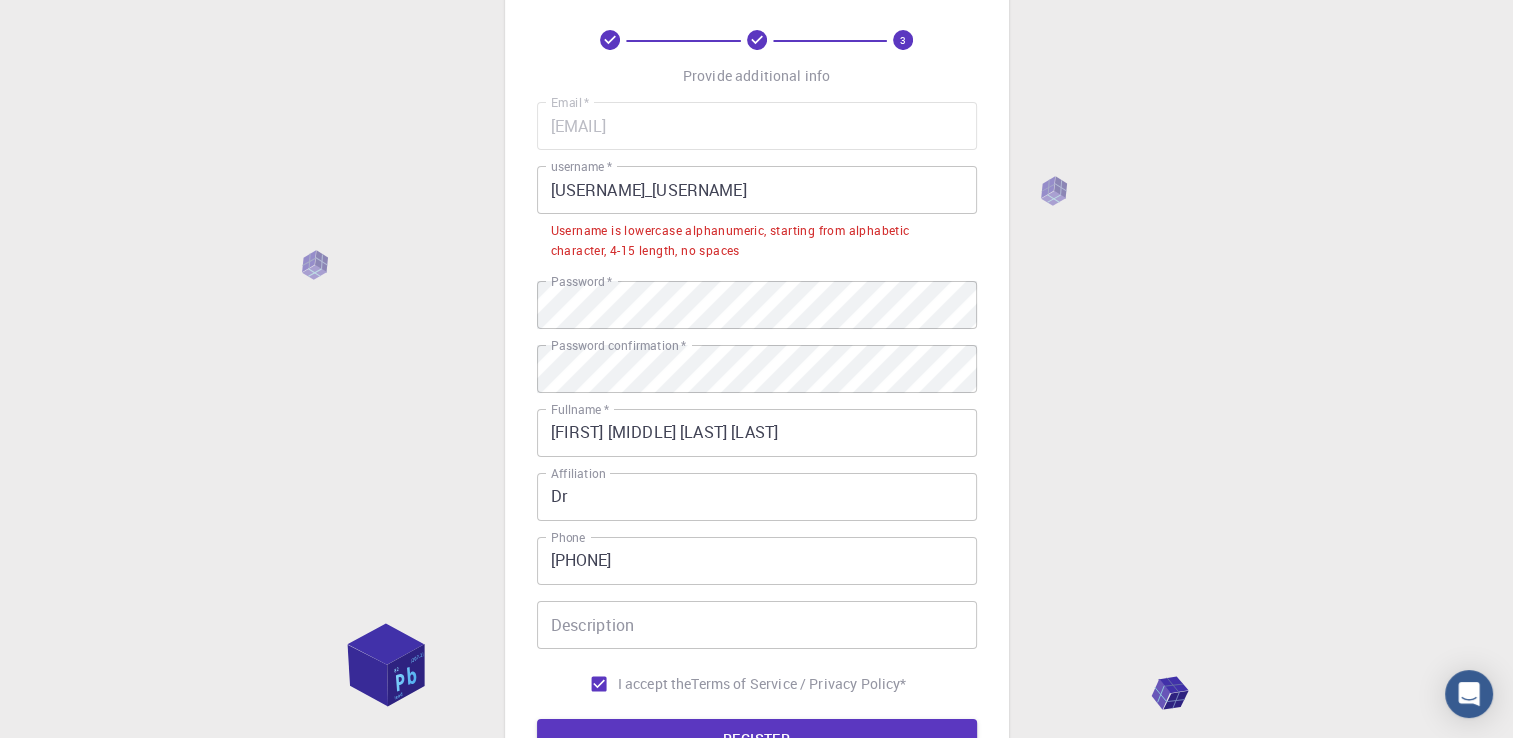 scroll, scrollTop: 79, scrollLeft: 0, axis: vertical 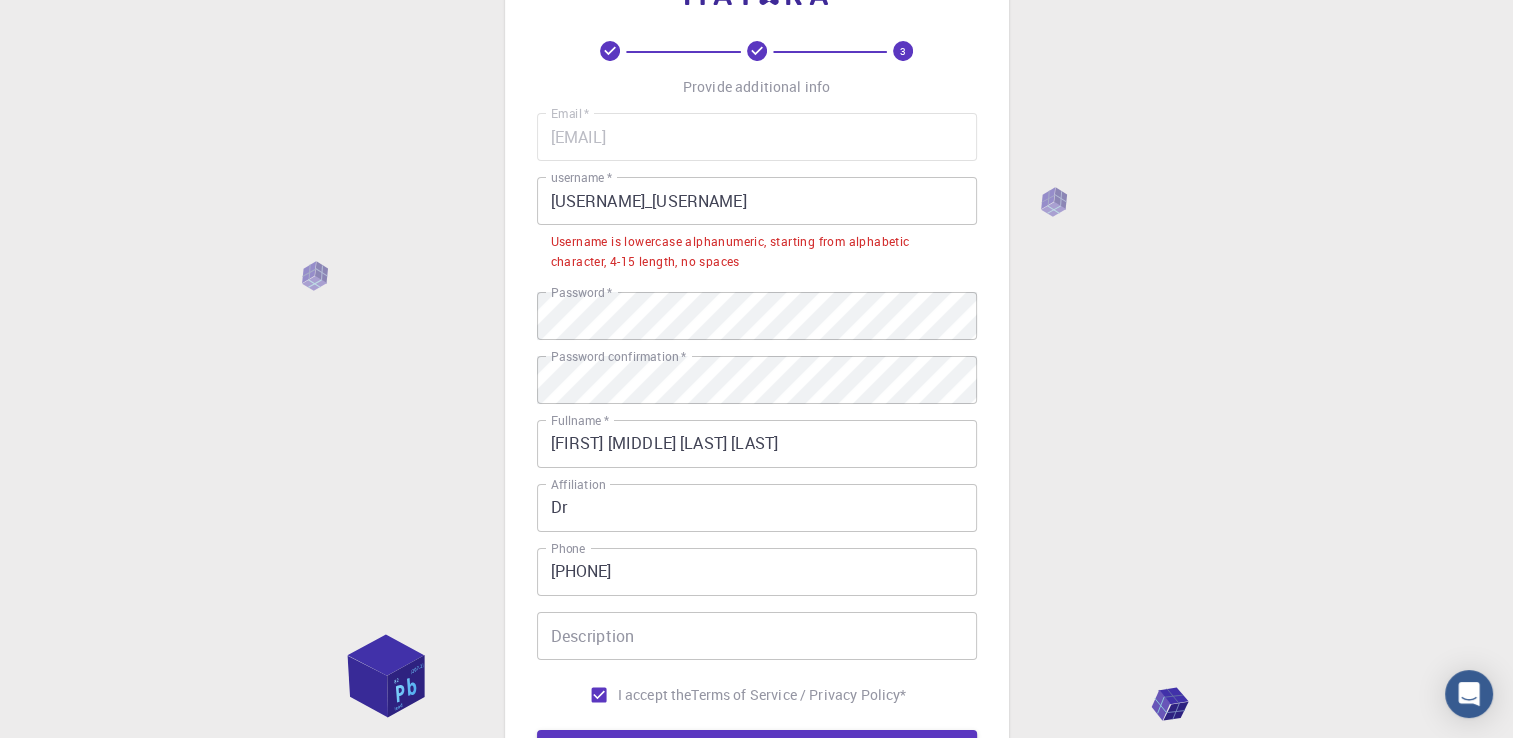 click on "[USERNAME]_[USERNAME]" at bounding box center [757, 201] 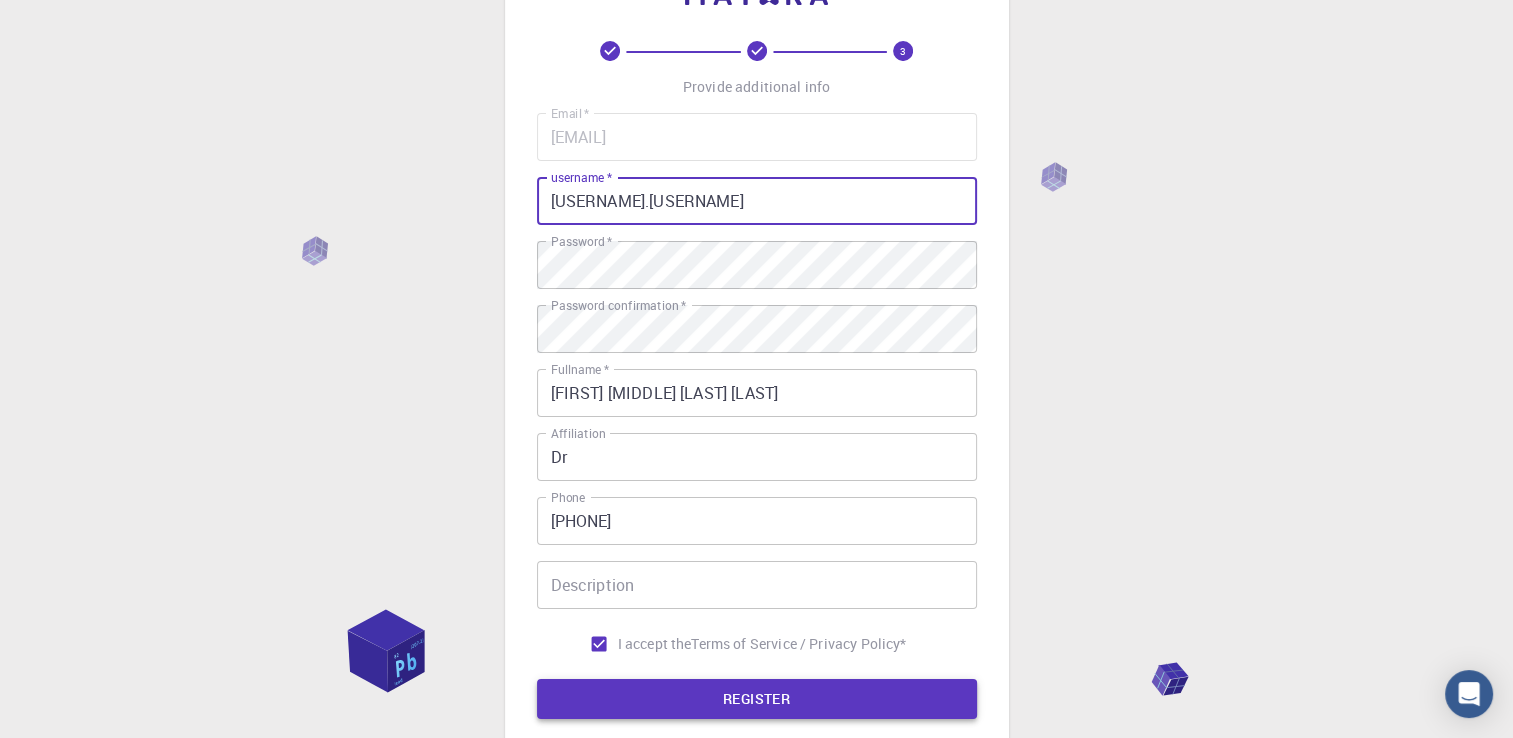 click on "REGISTER" at bounding box center [757, 699] 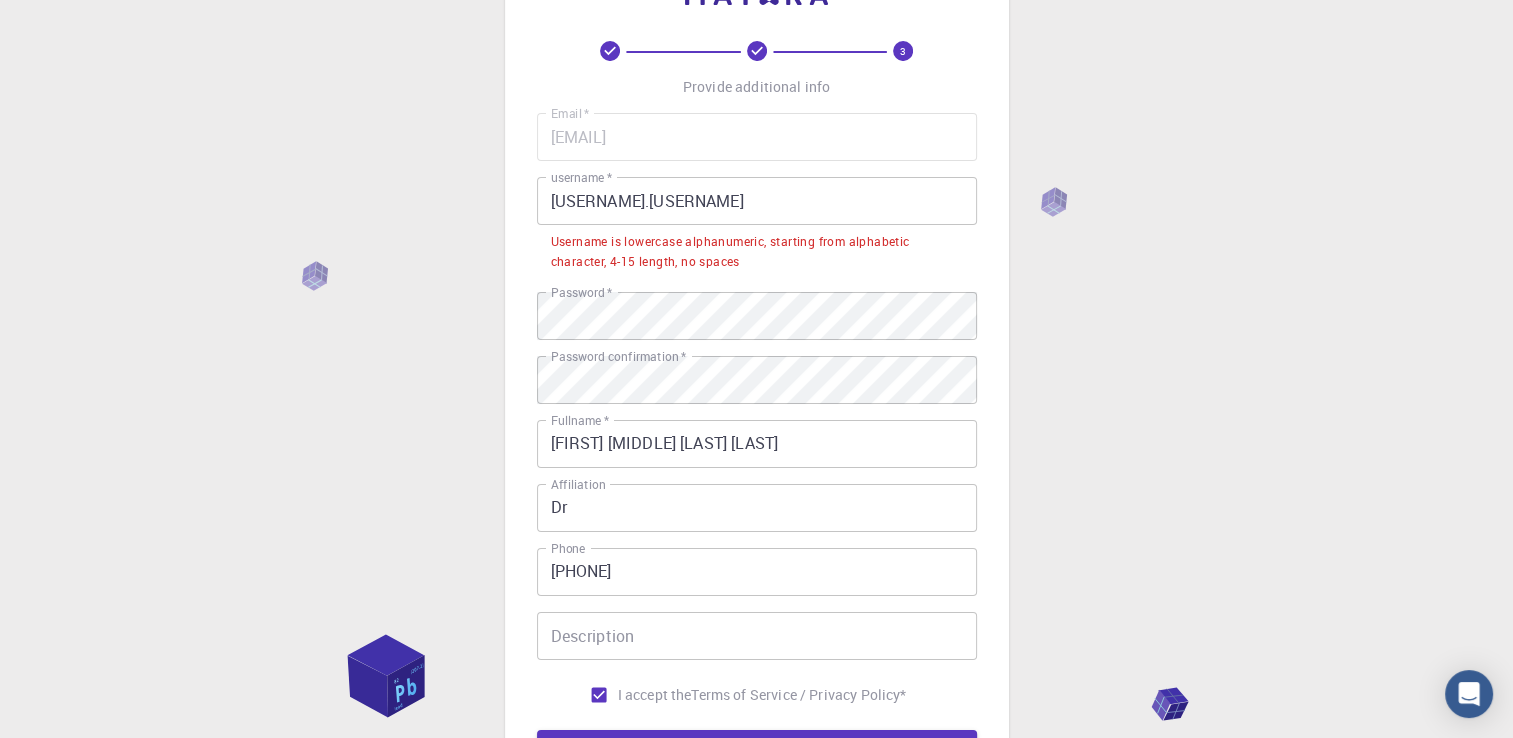 click on "[USERNAME].[USERNAME]" at bounding box center (757, 201) 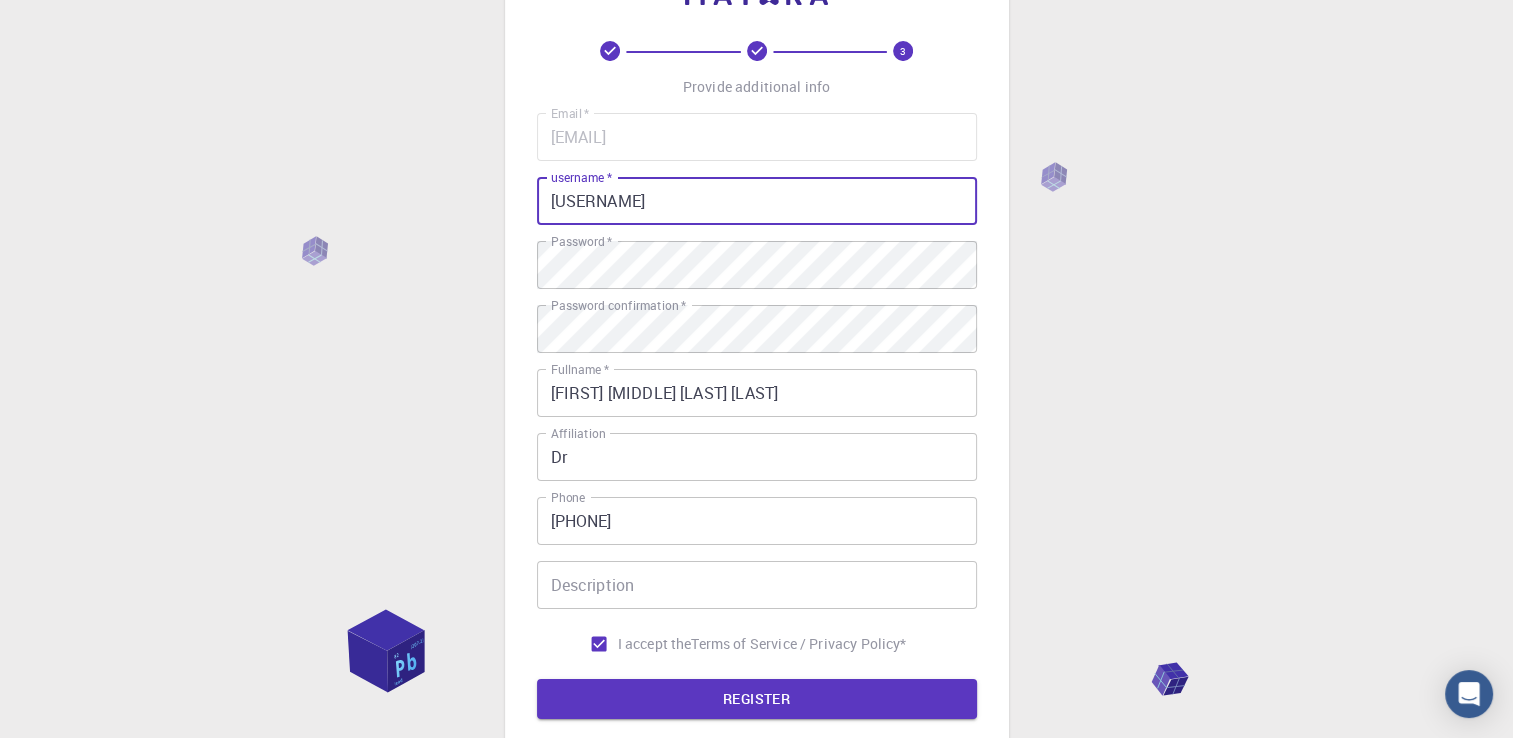 drag, startPoint x: 664, startPoint y: 202, endPoint x: 602, endPoint y: 200, distance: 62.03225 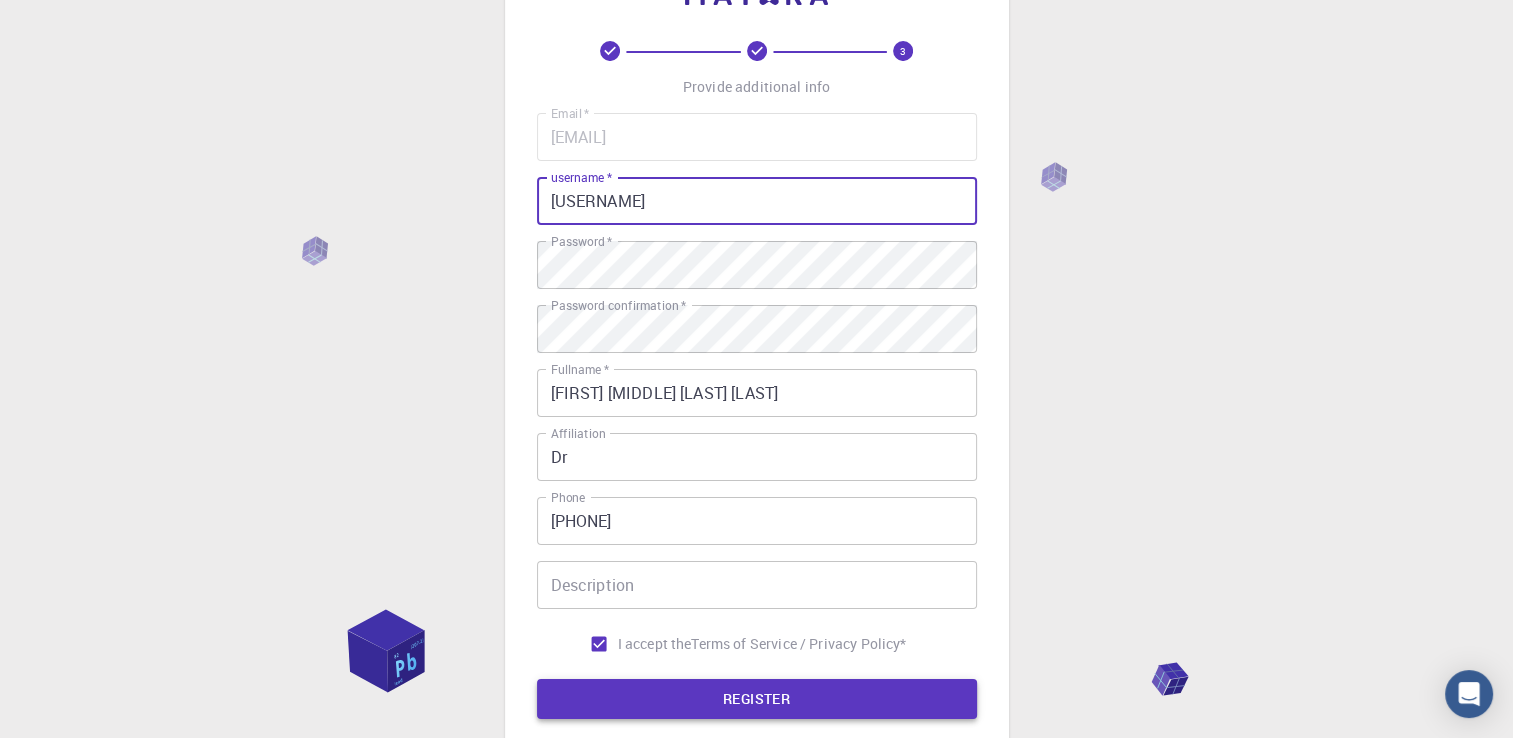 type on "[USERNAME]" 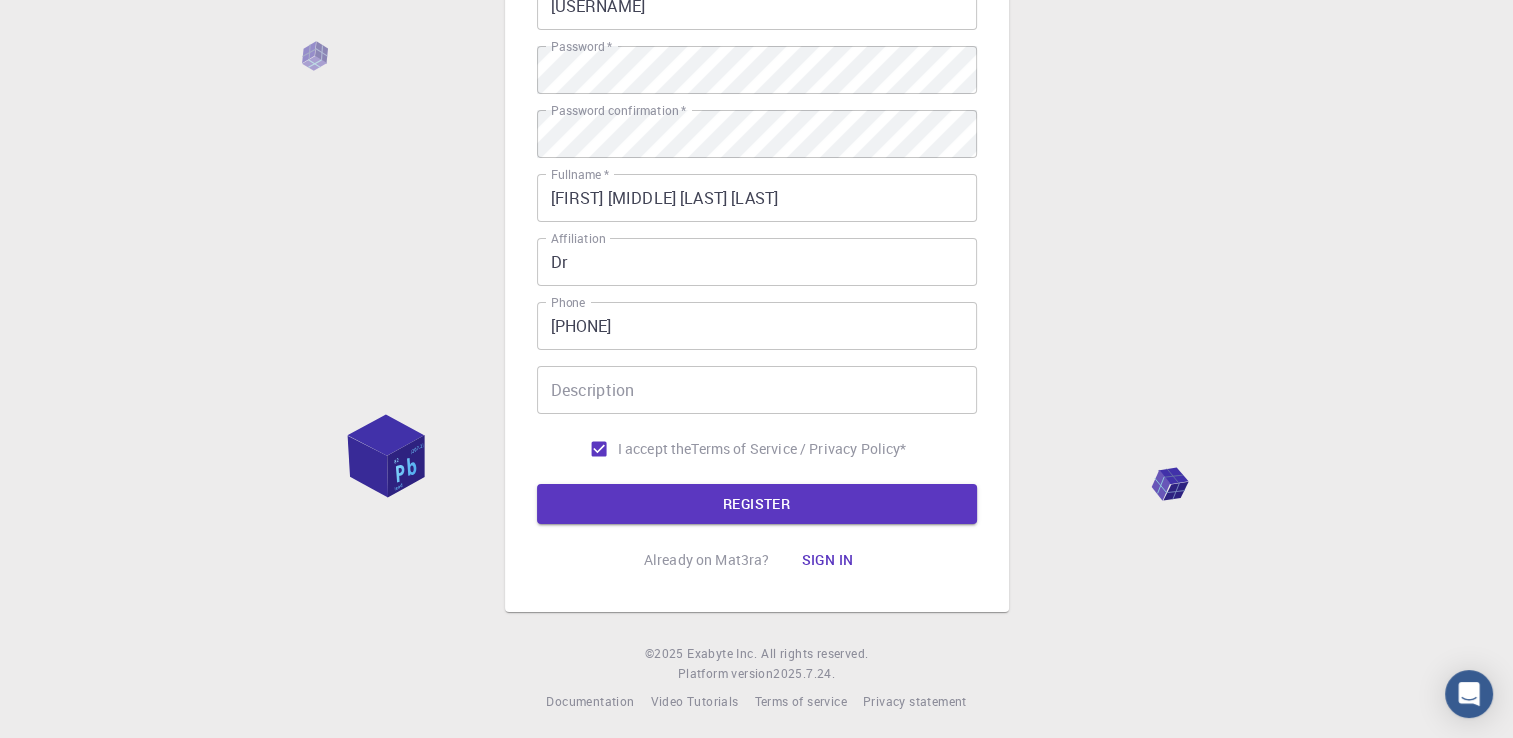 scroll, scrollTop: 279, scrollLeft: 0, axis: vertical 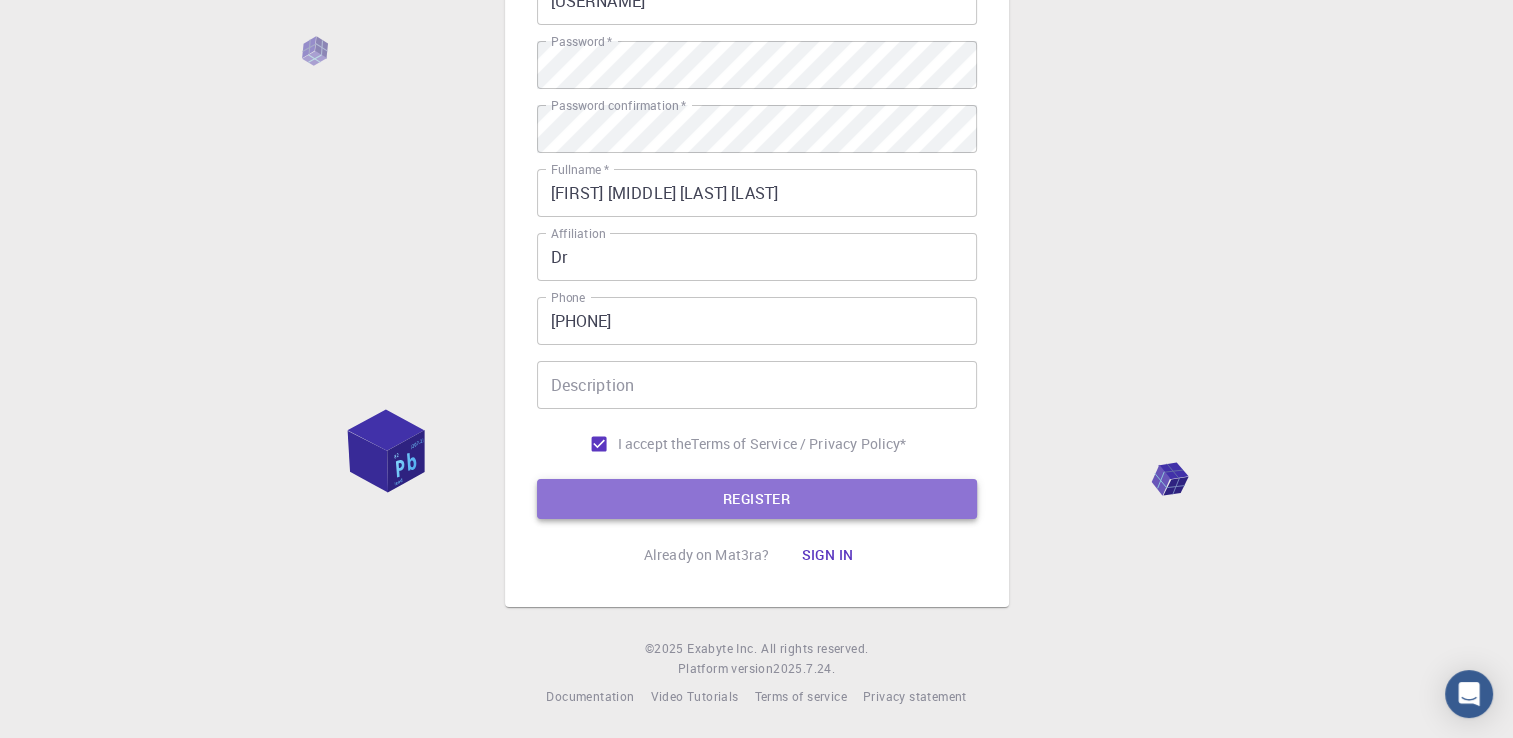 click on "REGISTER" at bounding box center [757, 499] 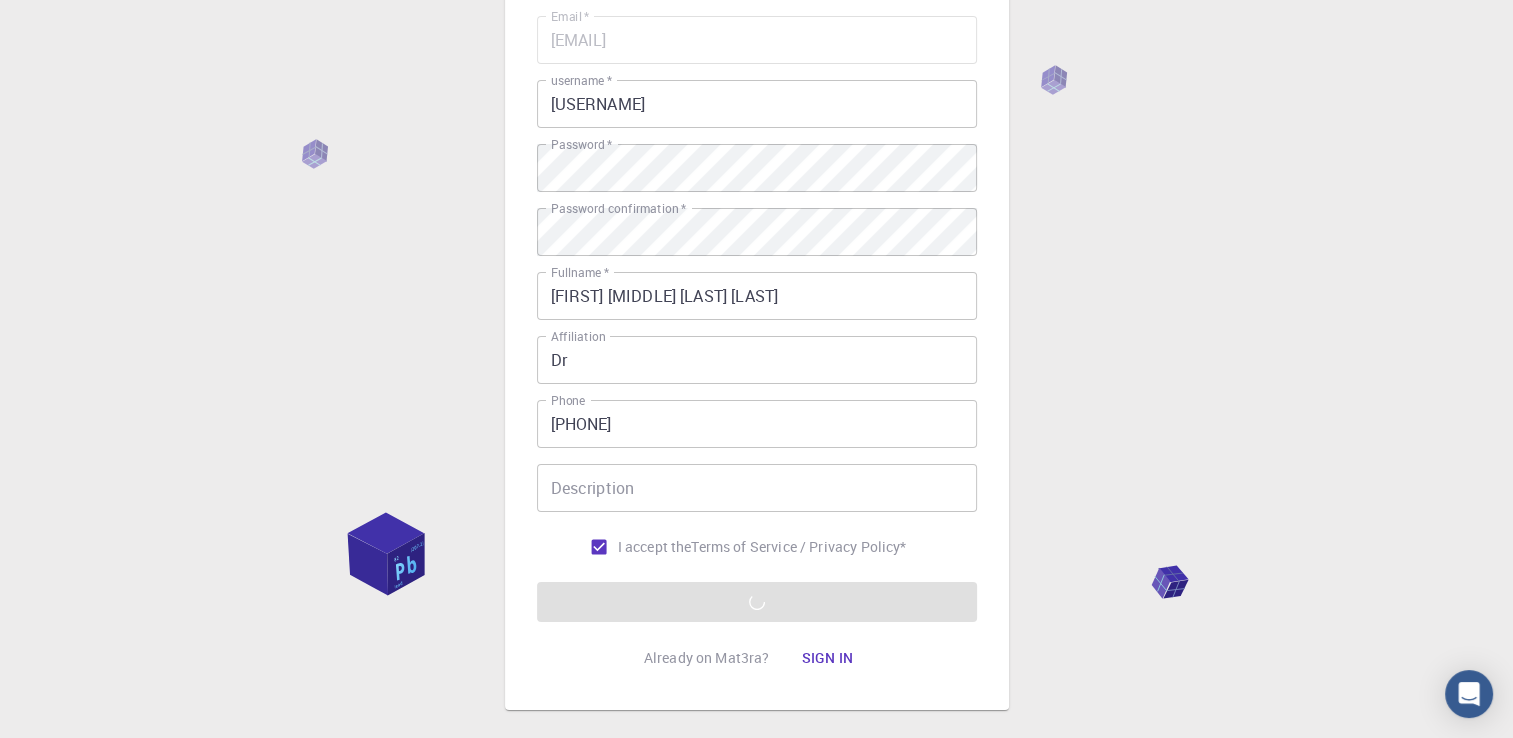 scroll, scrollTop: 179, scrollLeft: 0, axis: vertical 